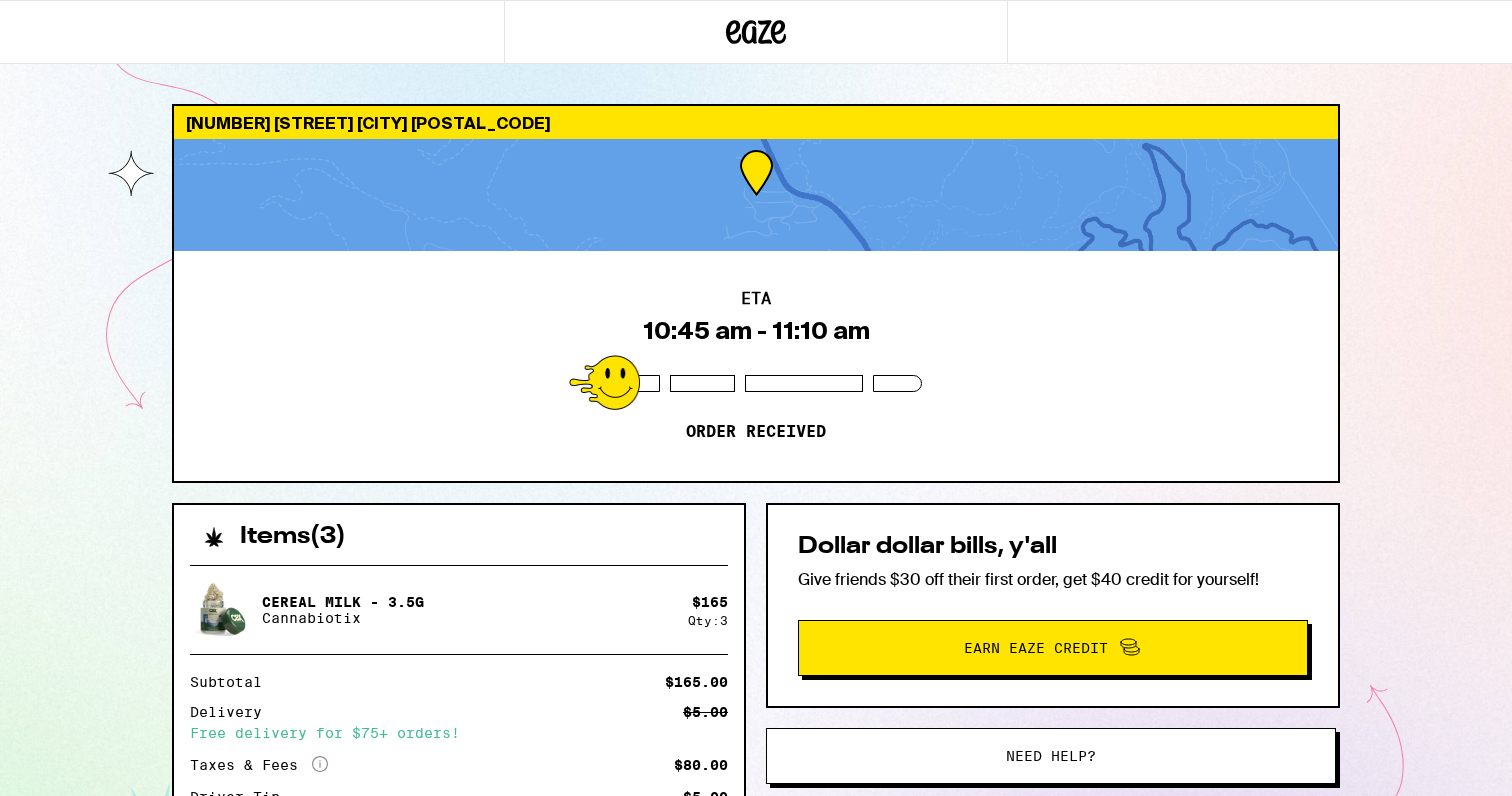 scroll, scrollTop: 0, scrollLeft: 0, axis: both 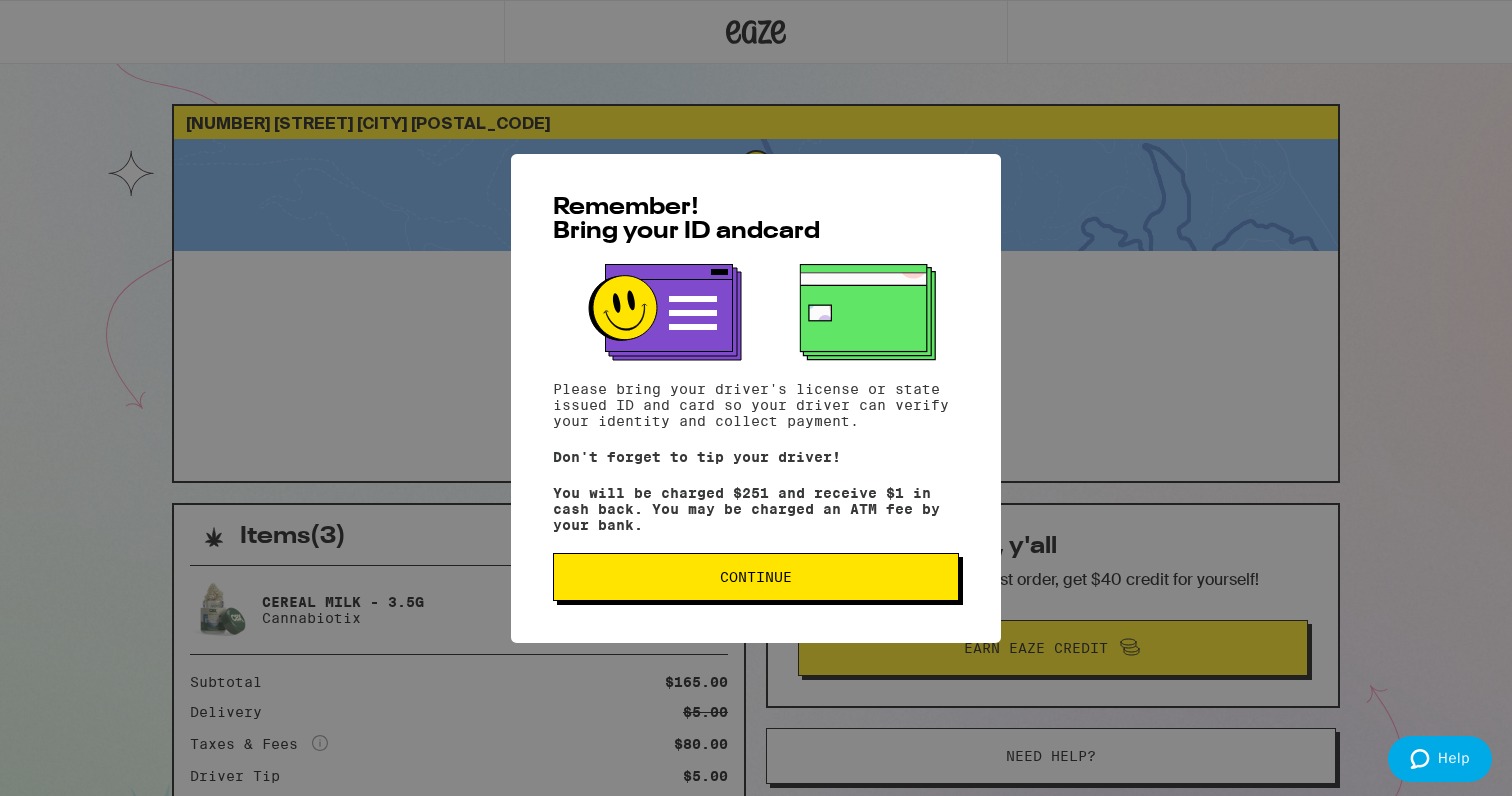 click on "Continue" at bounding box center (756, 577) 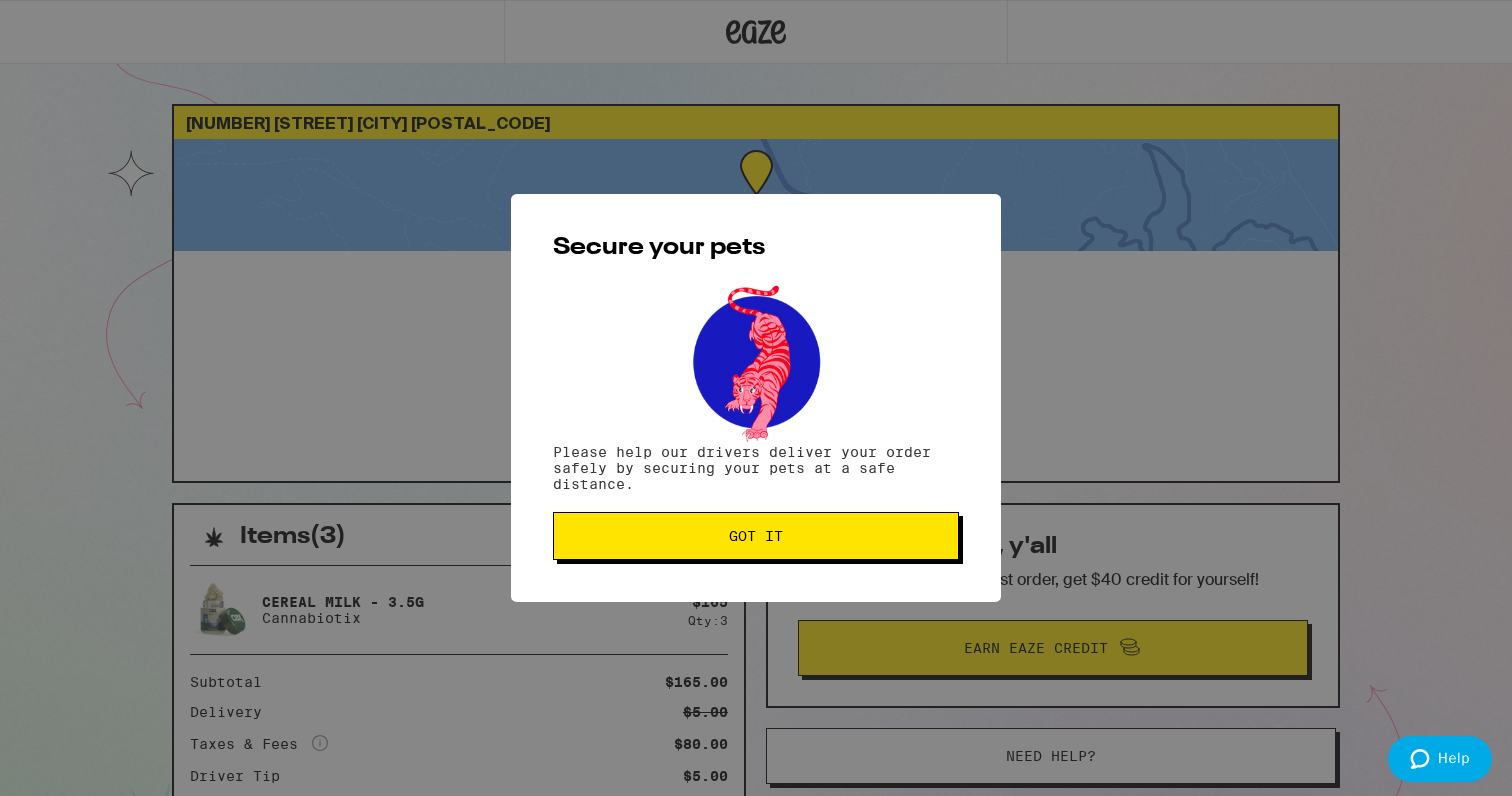 click on "Got it" at bounding box center (756, 536) 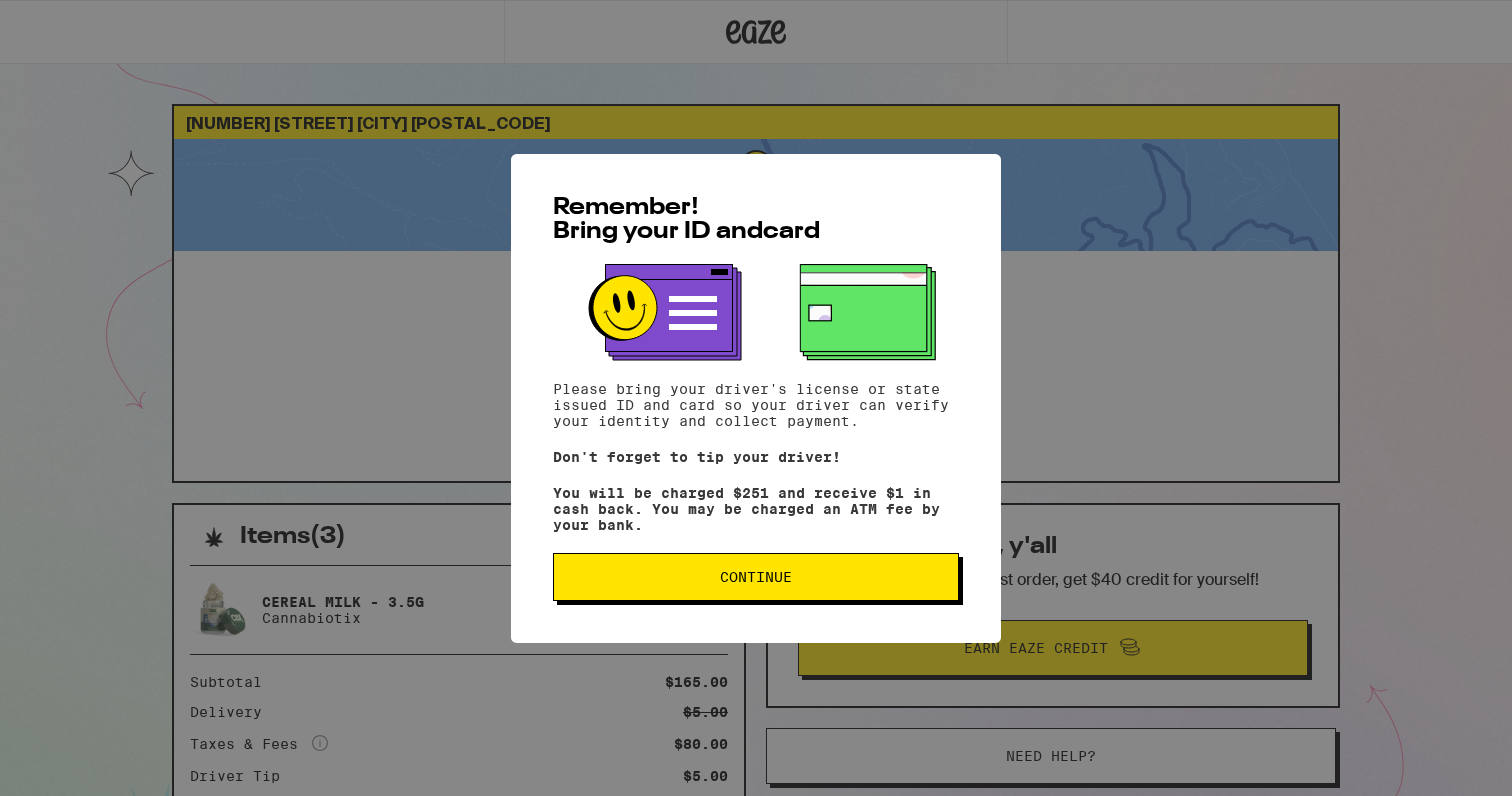 scroll, scrollTop: 0, scrollLeft: 0, axis: both 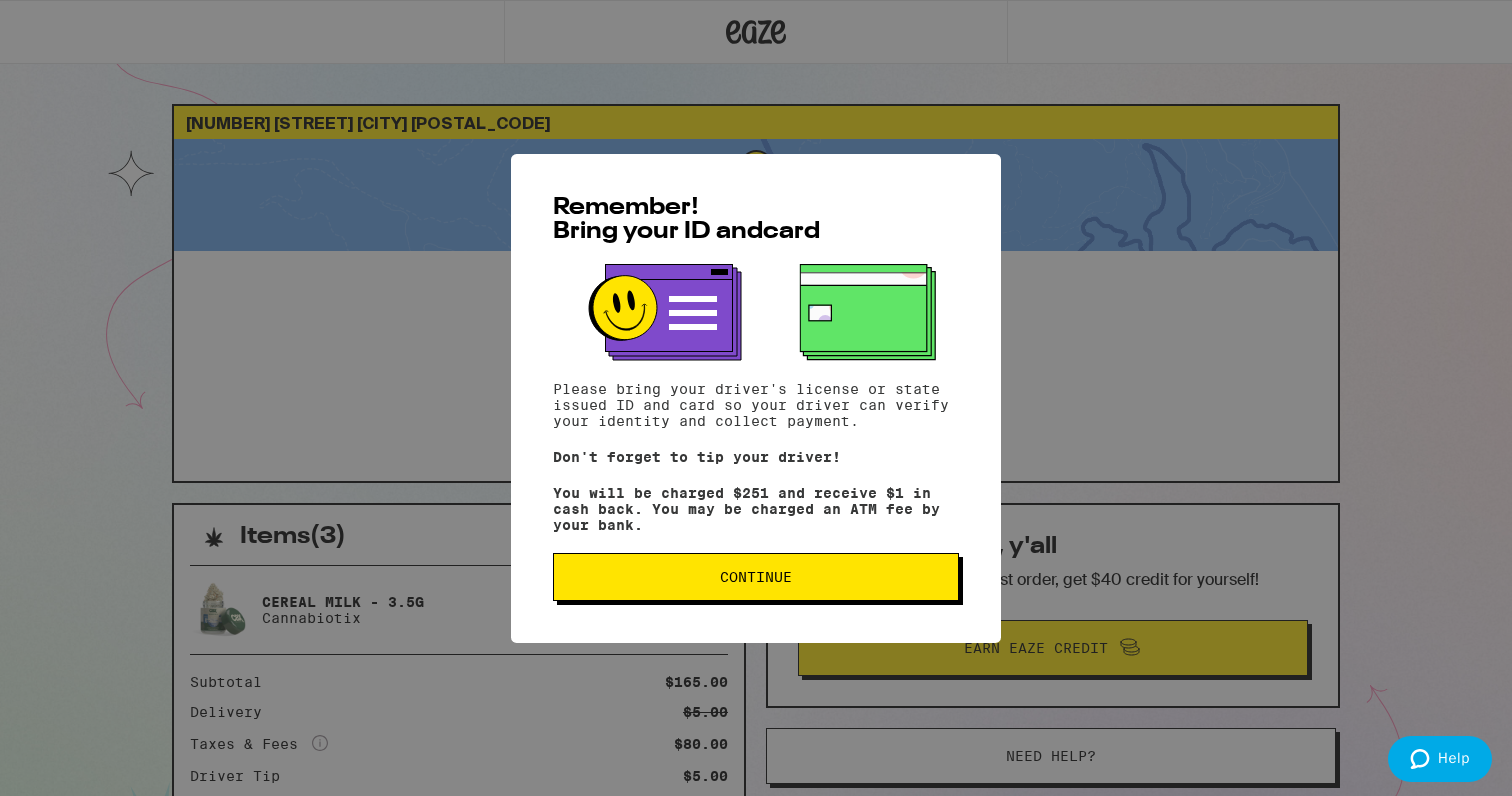 click on "Continue" at bounding box center [756, 577] 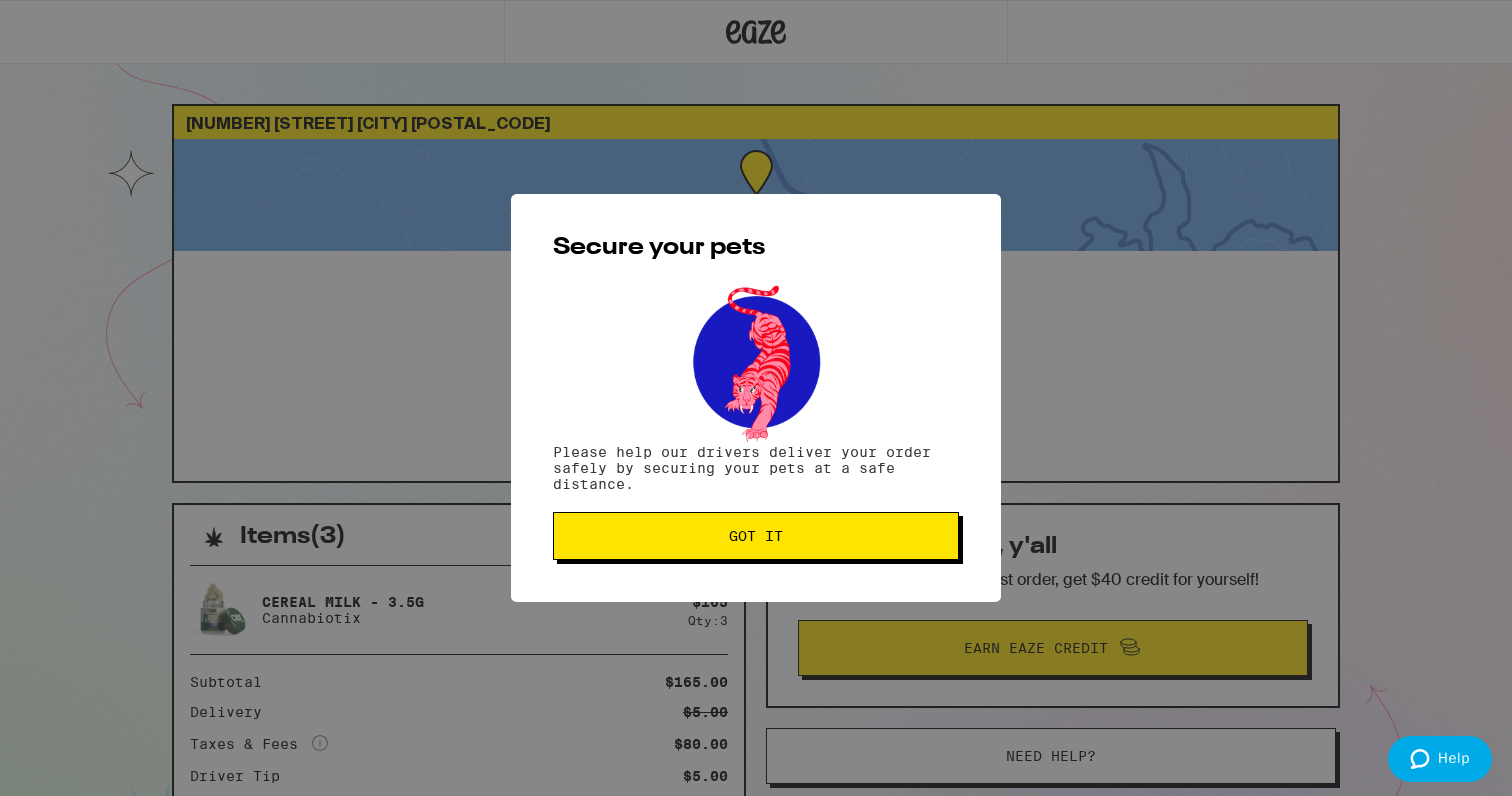 click on "Got it" at bounding box center [756, 536] 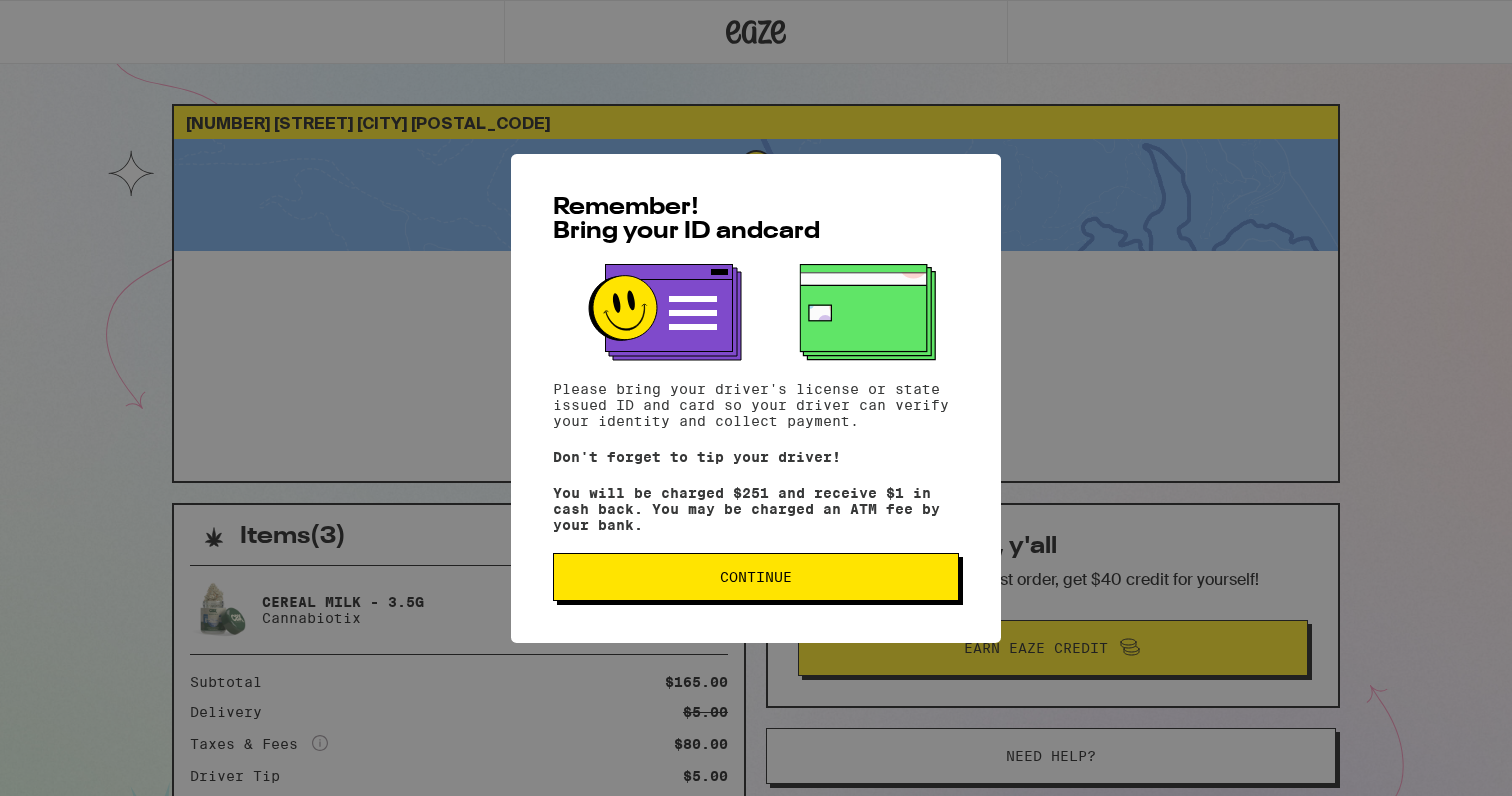 scroll, scrollTop: 0, scrollLeft: 0, axis: both 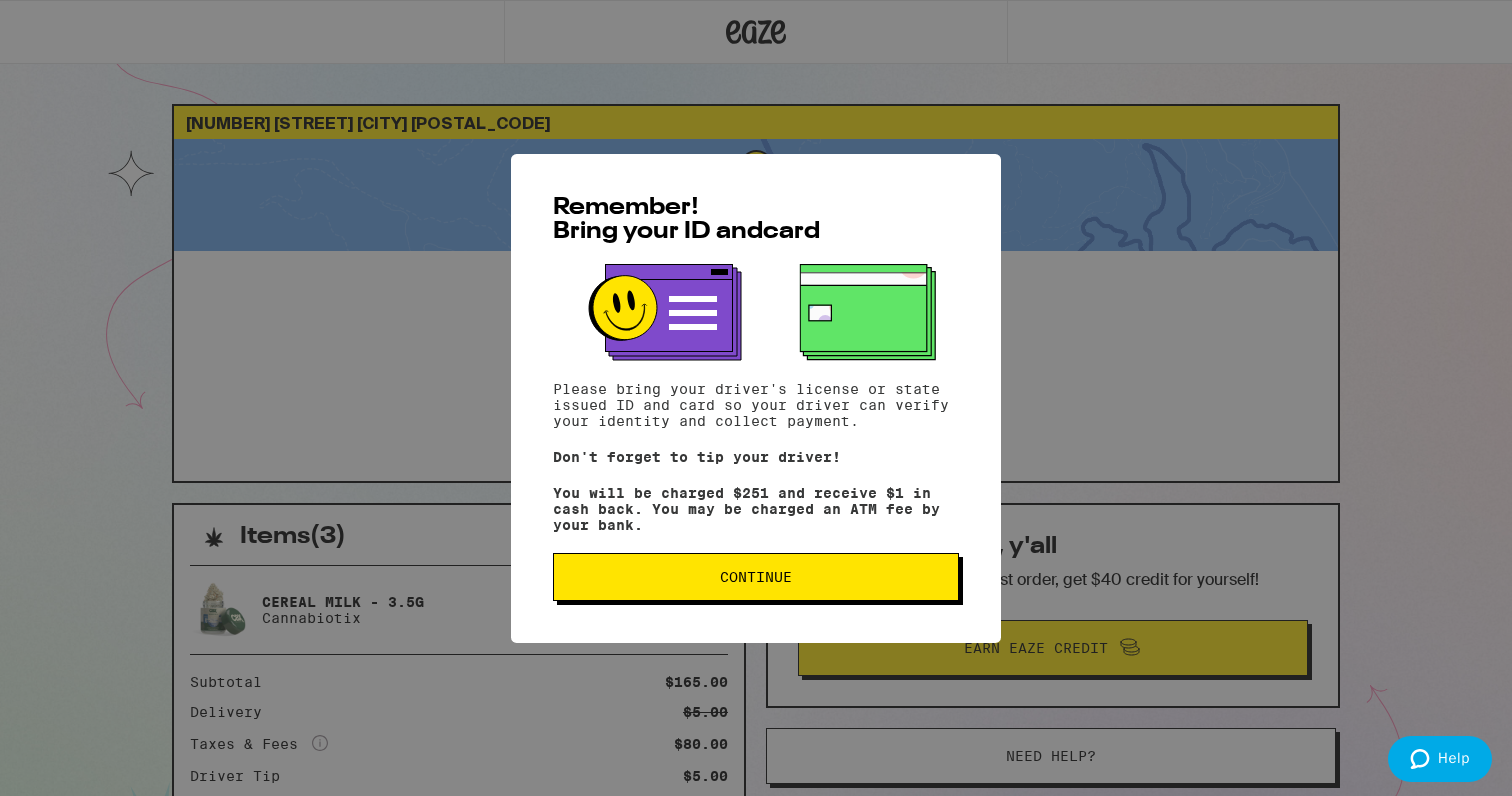 click on "Continue" at bounding box center [756, 577] 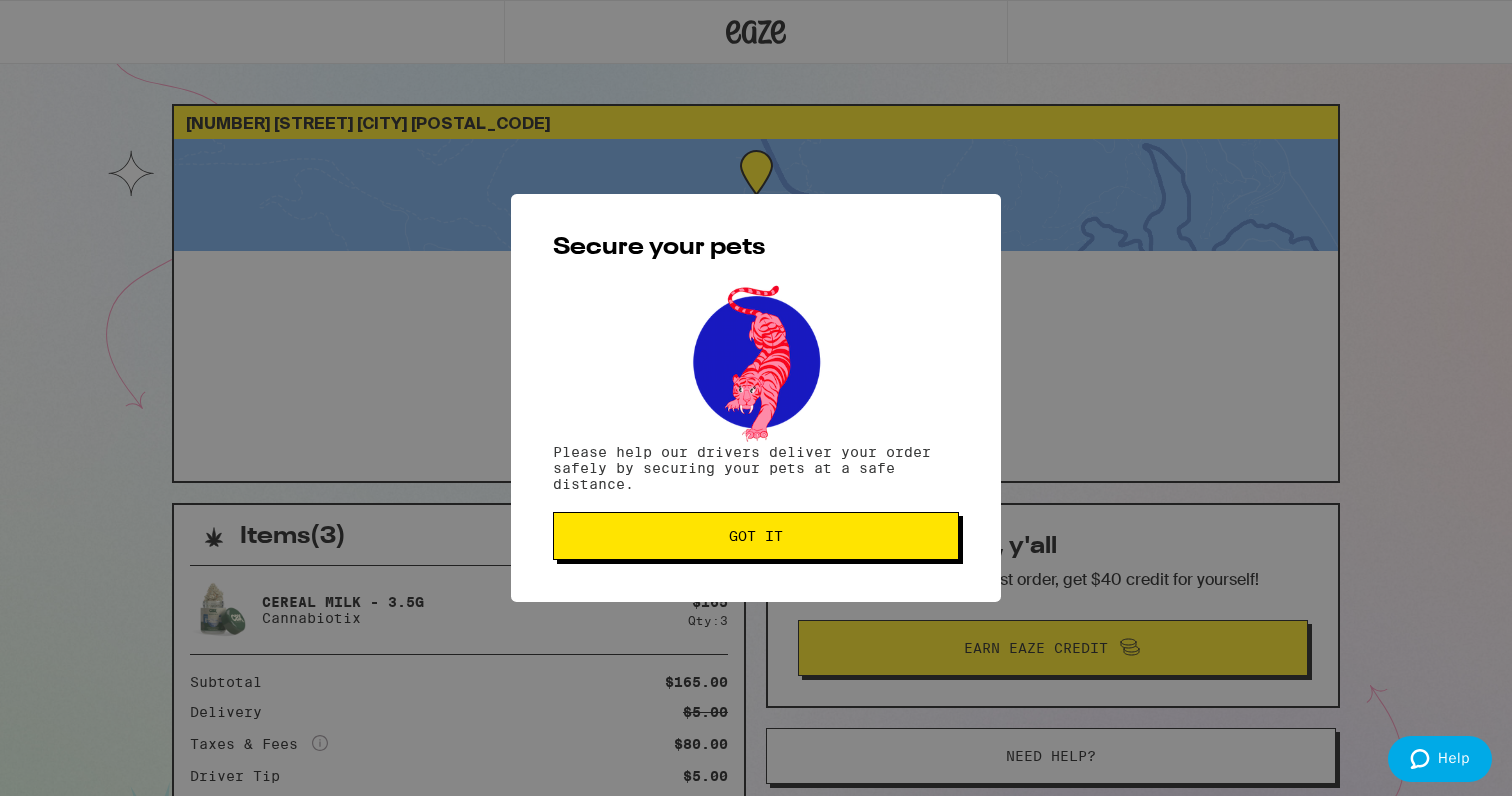 click on "Got it" at bounding box center (756, 536) 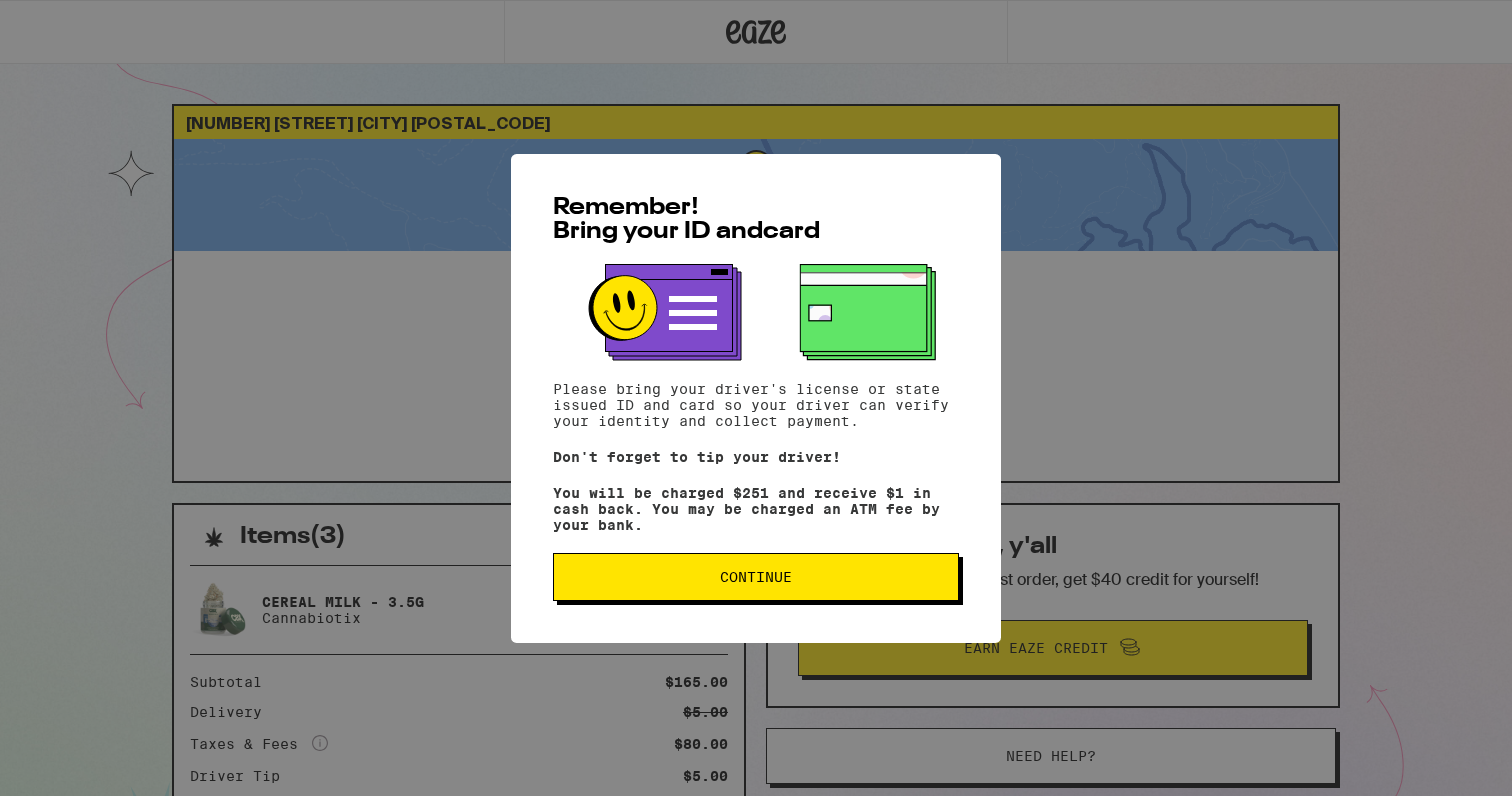 scroll, scrollTop: 0, scrollLeft: 0, axis: both 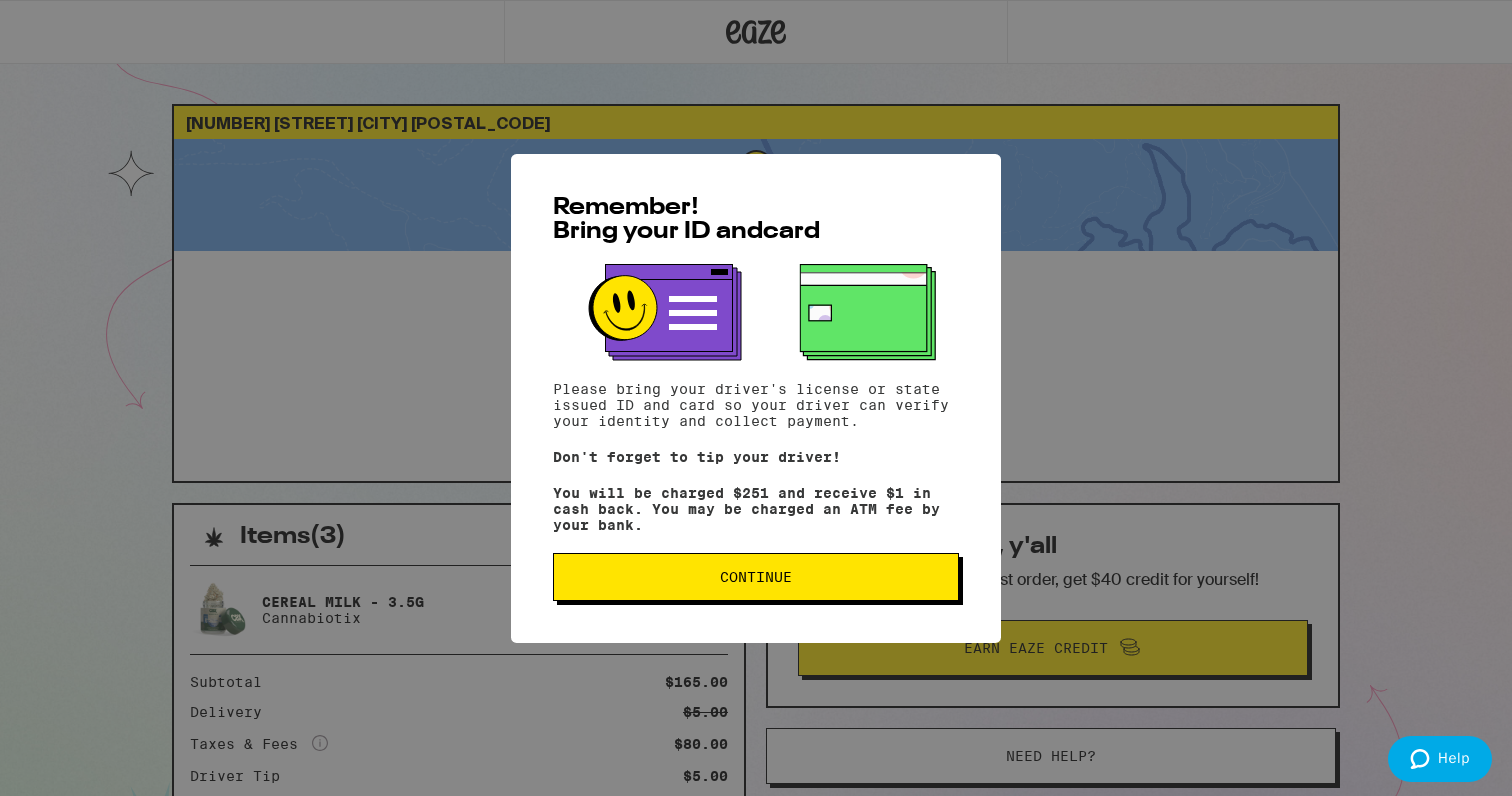 click on "Continue" at bounding box center [756, 577] 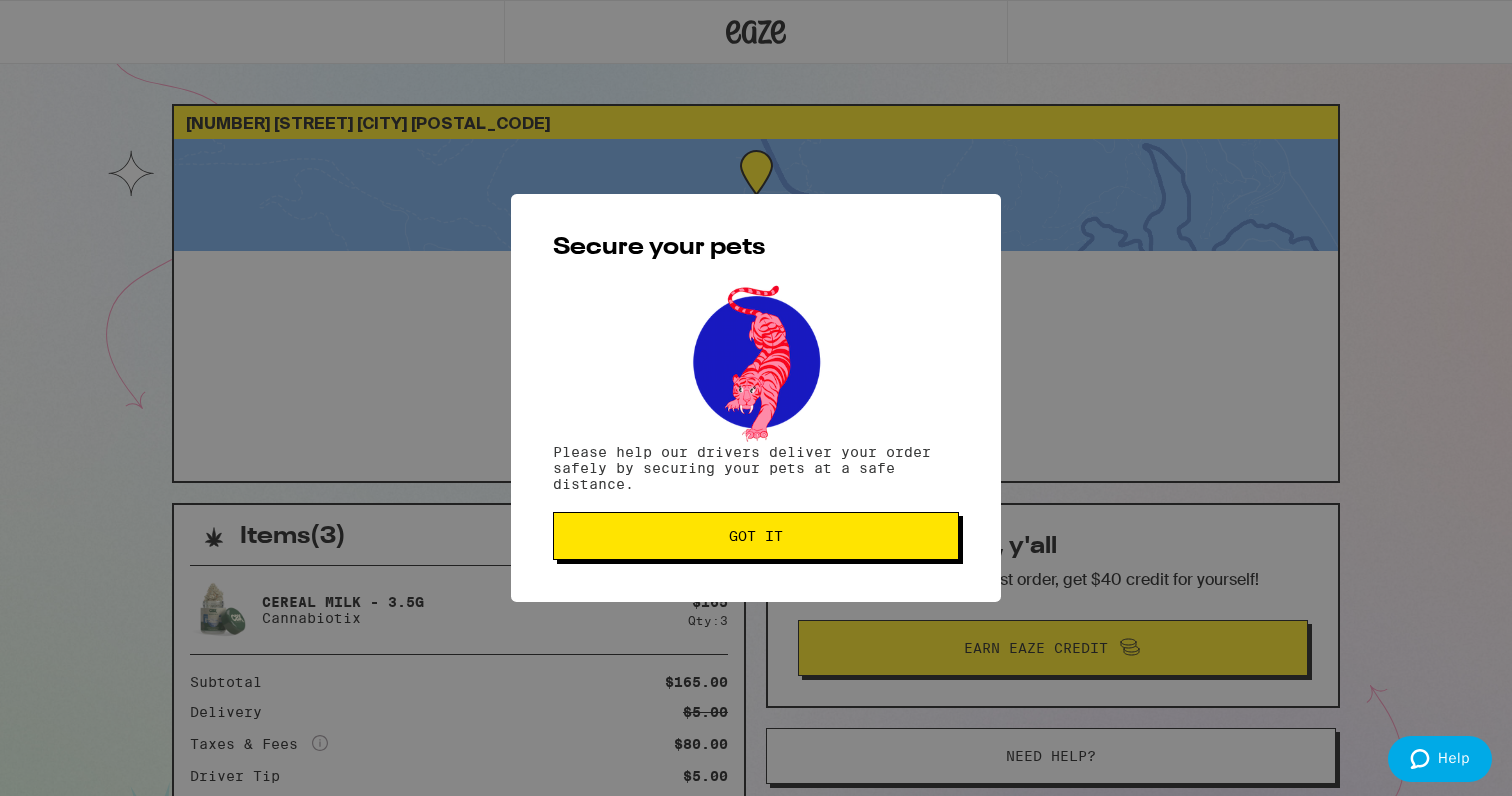 click on "Got it" at bounding box center (756, 536) 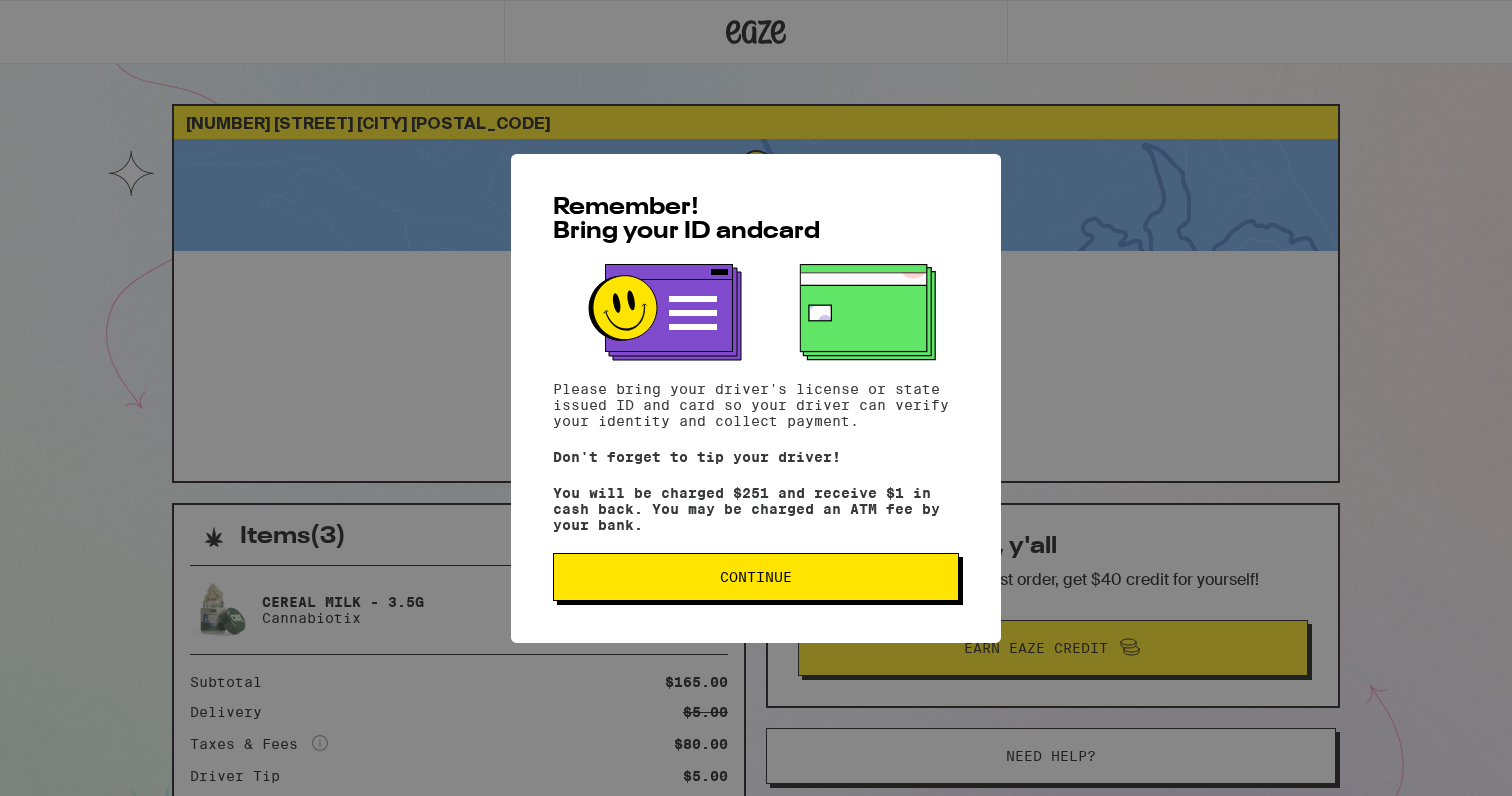 scroll, scrollTop: 0, scrollLeft: 0, axis: both 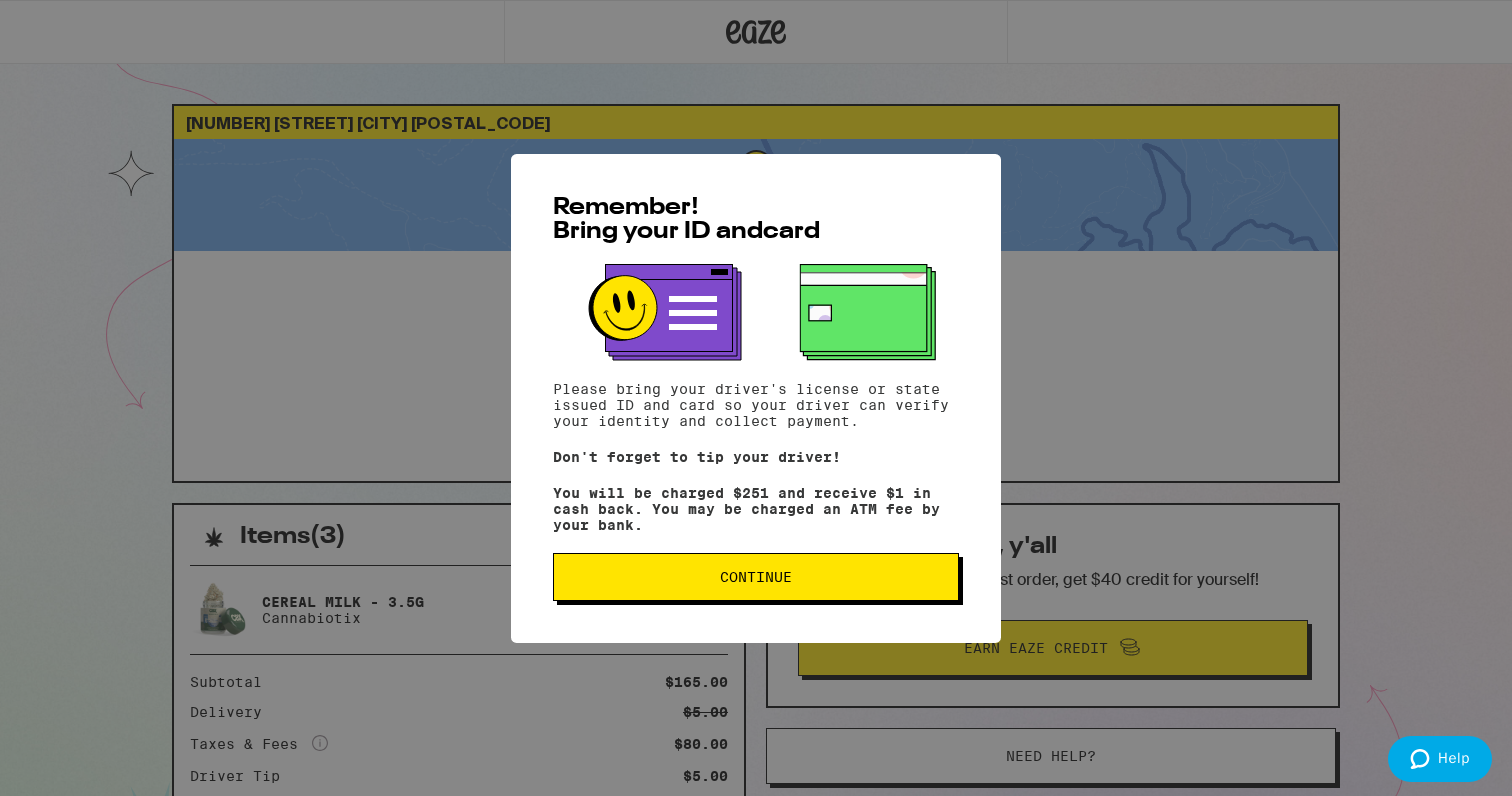 click on "Continue" at bounding box center [756, 577] 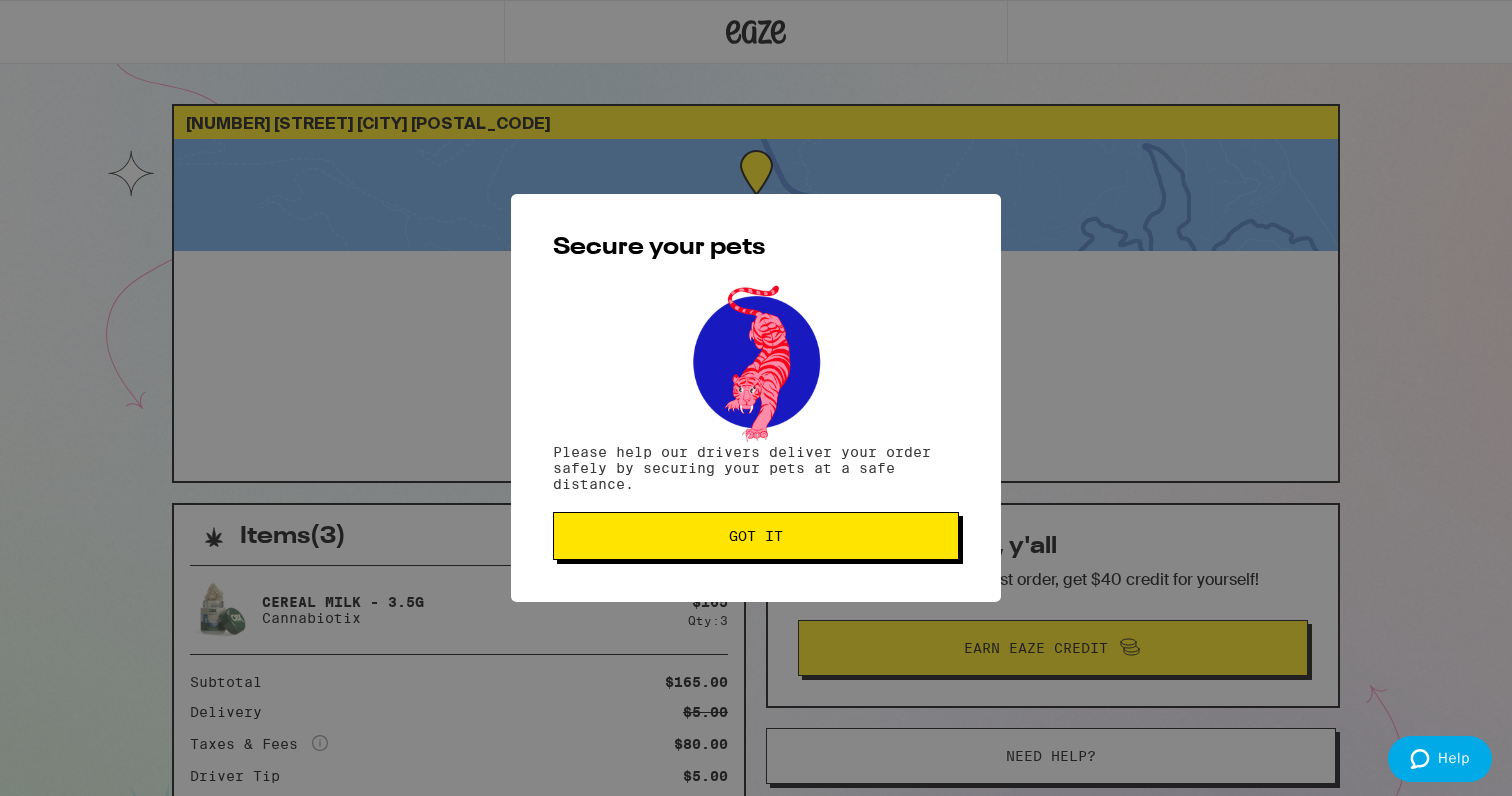 click on "Got it" at bounding box center [756, 536] 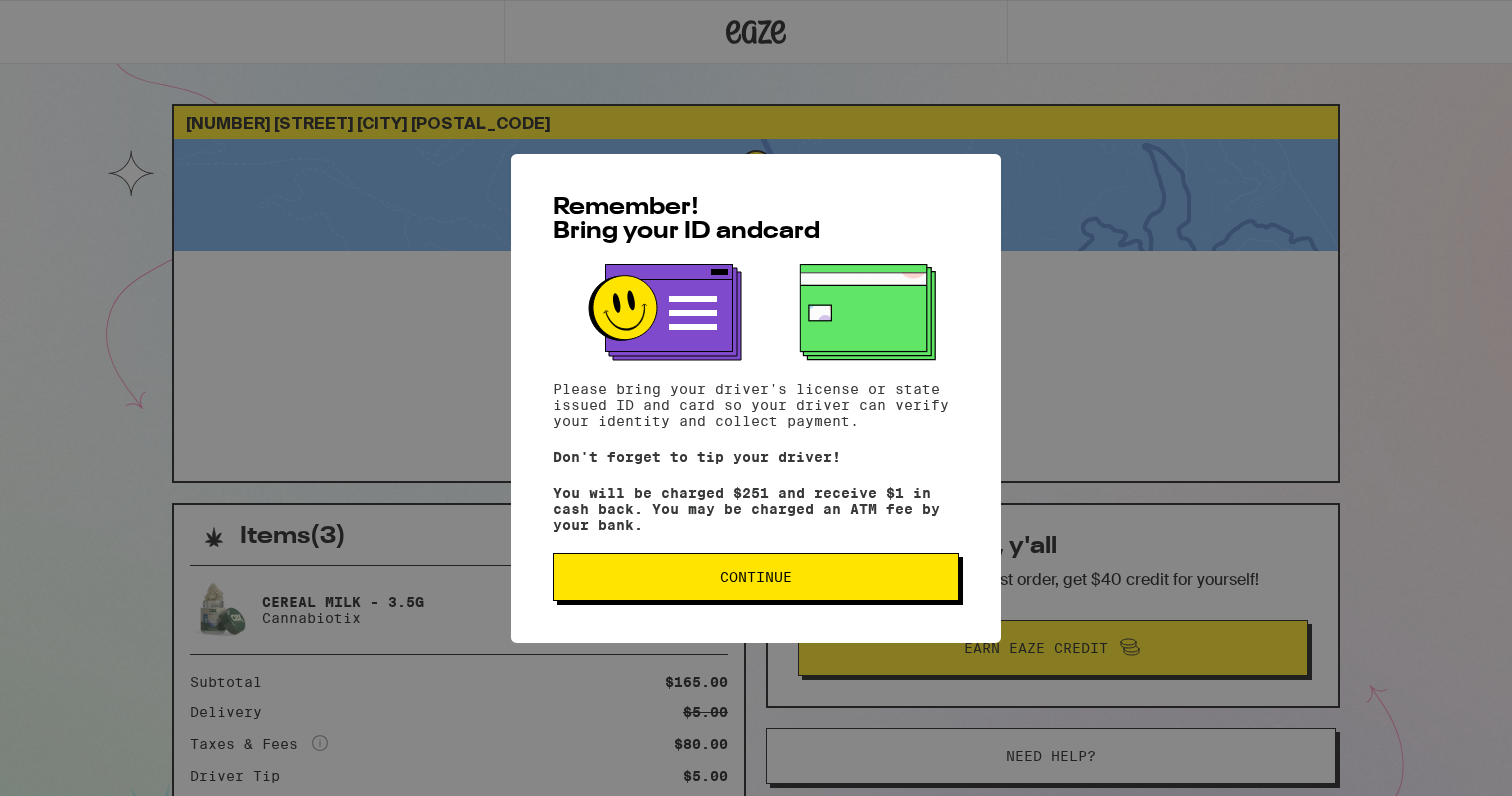 scroll, scrollTop: 0, scrollLeft: 0, axis: both 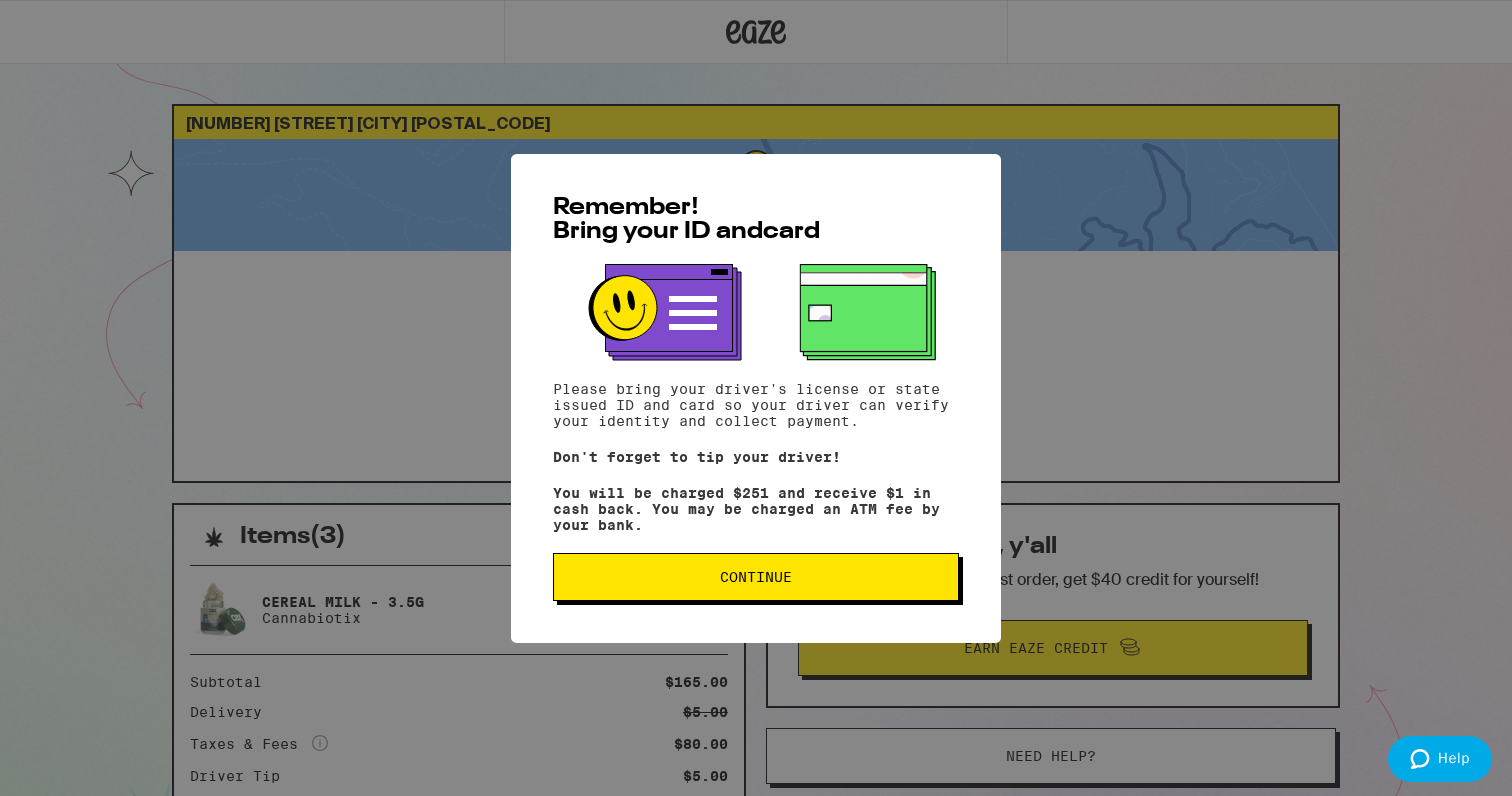 click on "Continue" at bounding box center [756, 577] 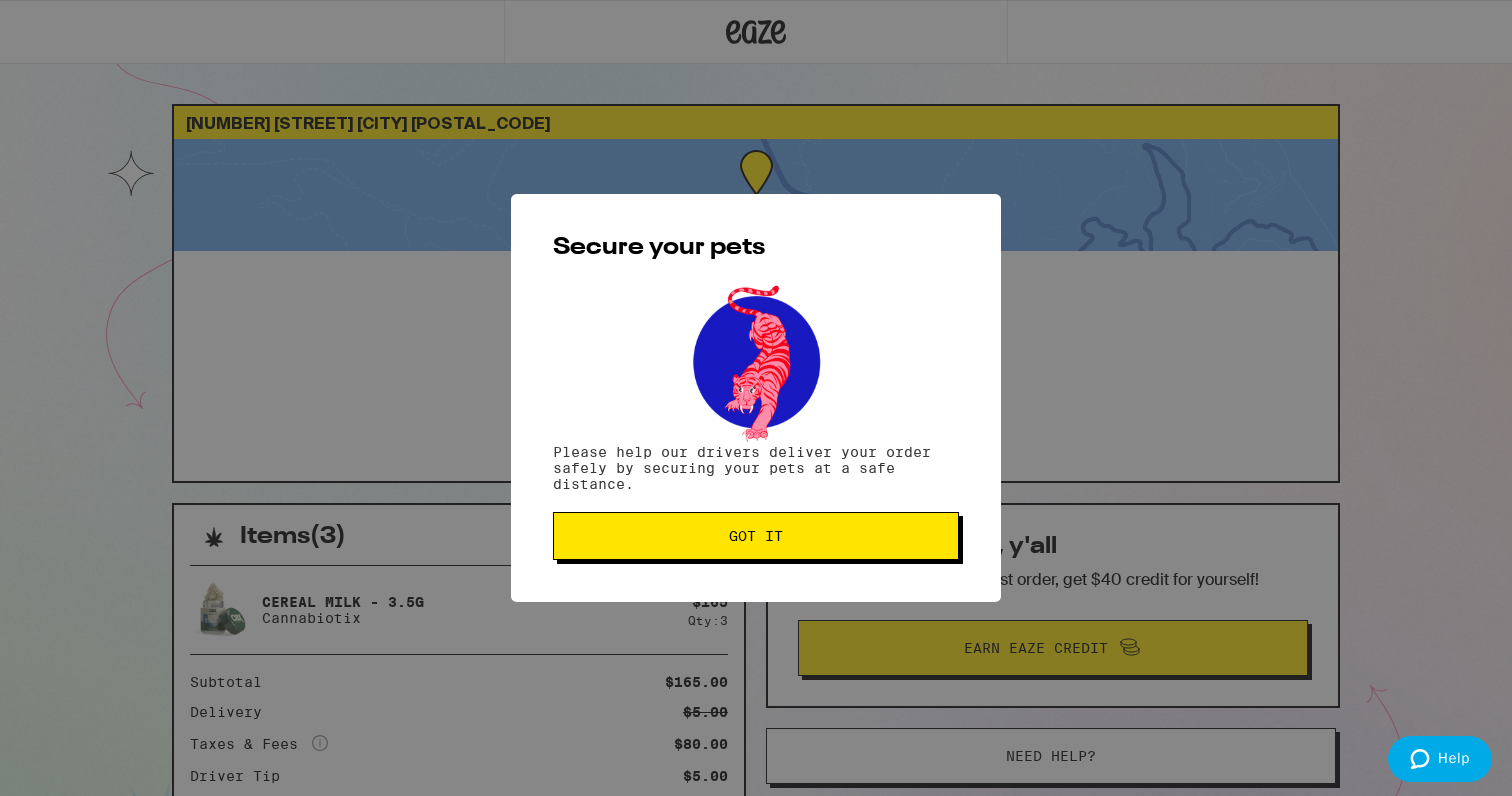 click on "Got it" at bounding box center (756, 536) 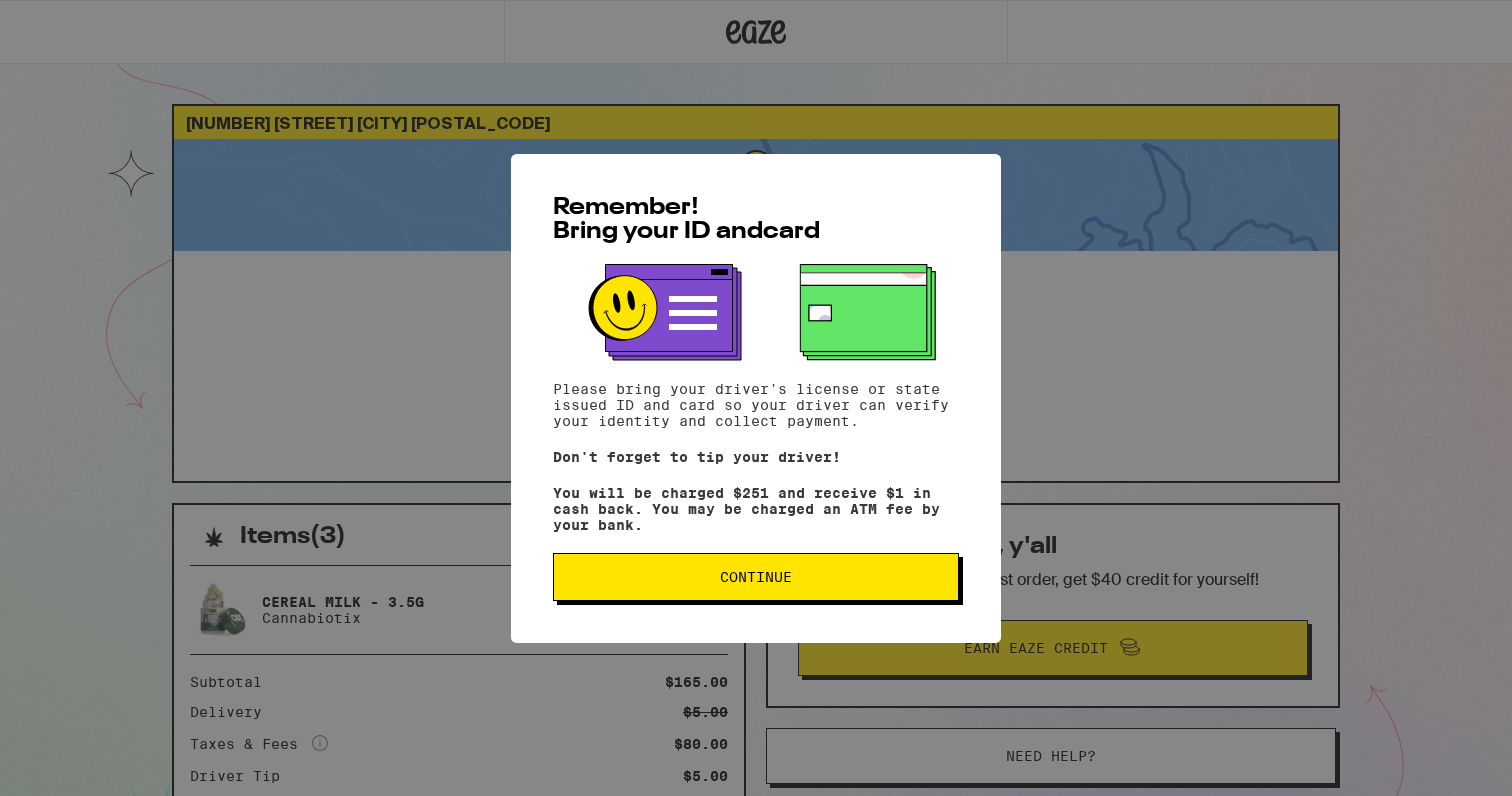 scroll, scrollTop: 0, scrollLeft: 0, axis: both 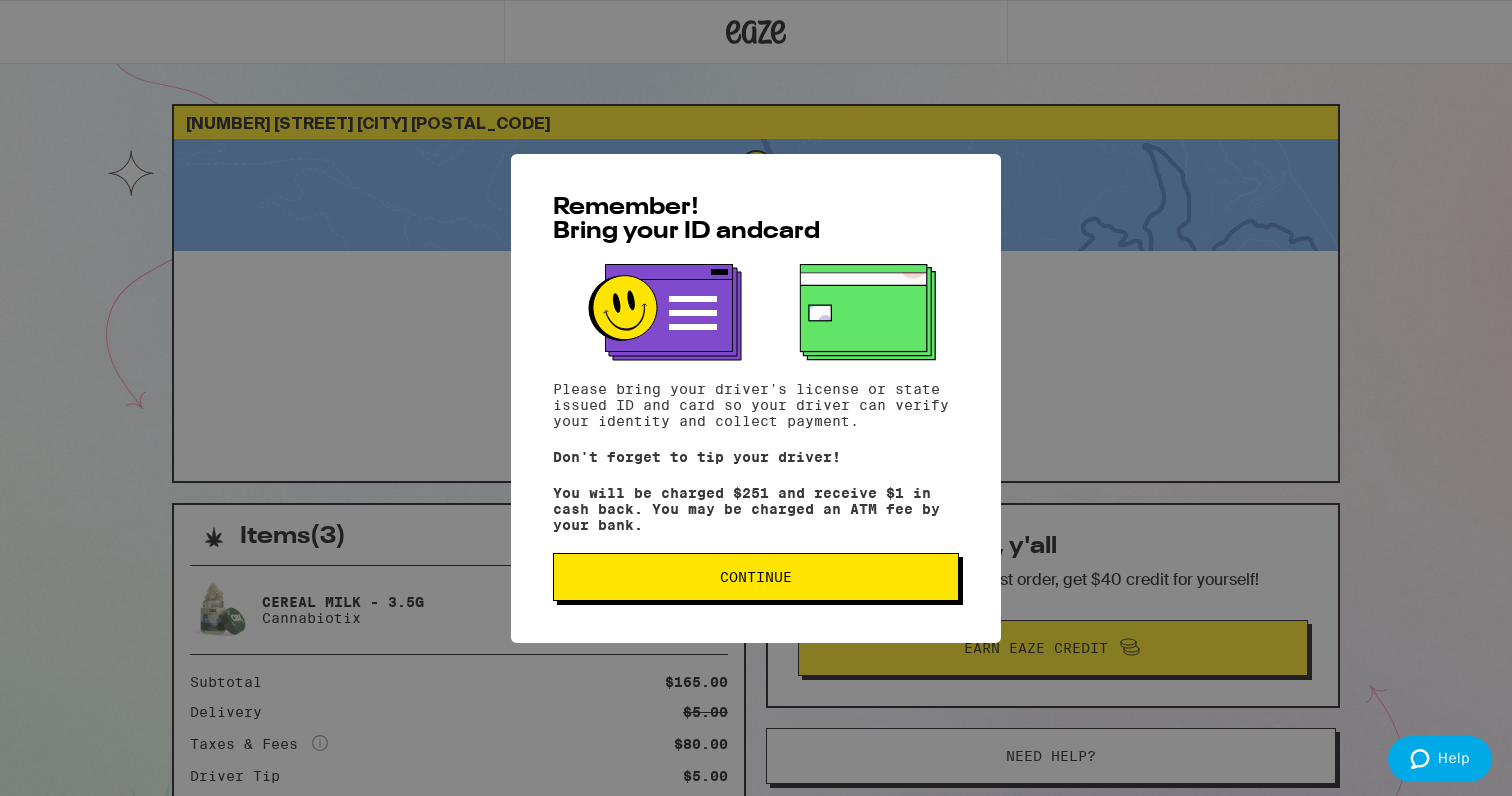 click on "Continue" at bounding box center (756, 577) 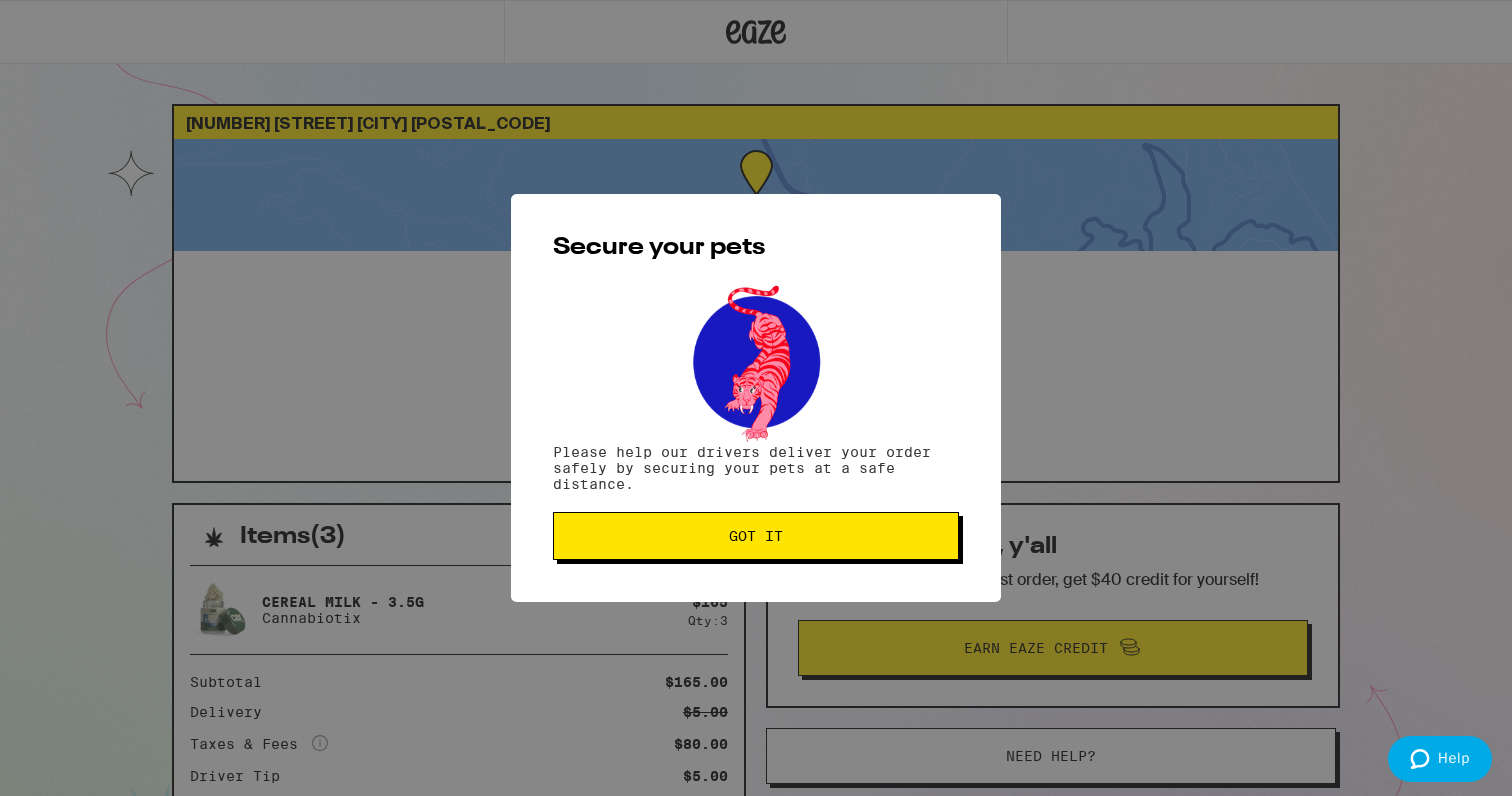 click on "Got it" at bounding box center [756, 536] 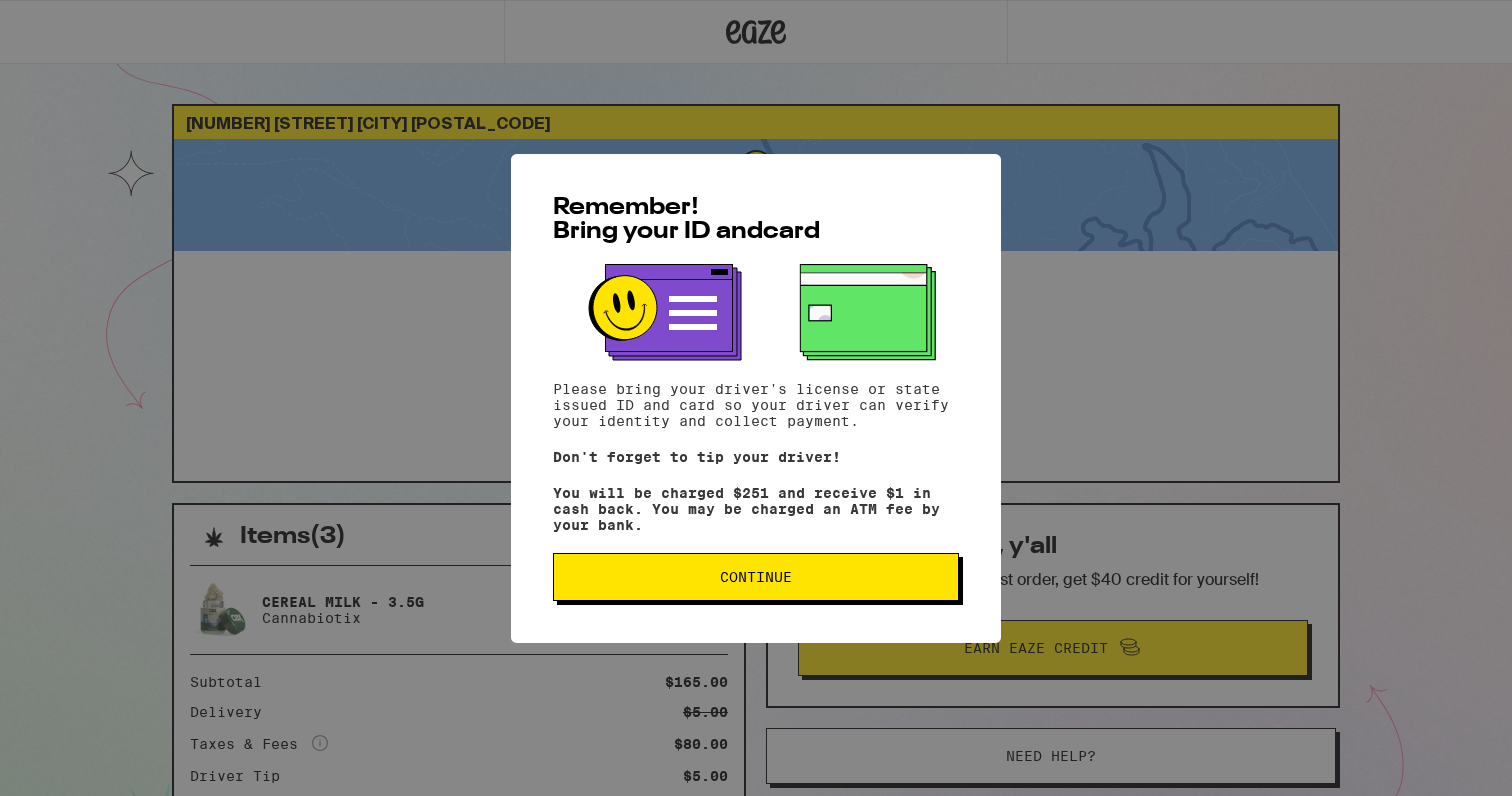 scroll, scrollTop: 0, scrollLeft: 0, axis: both 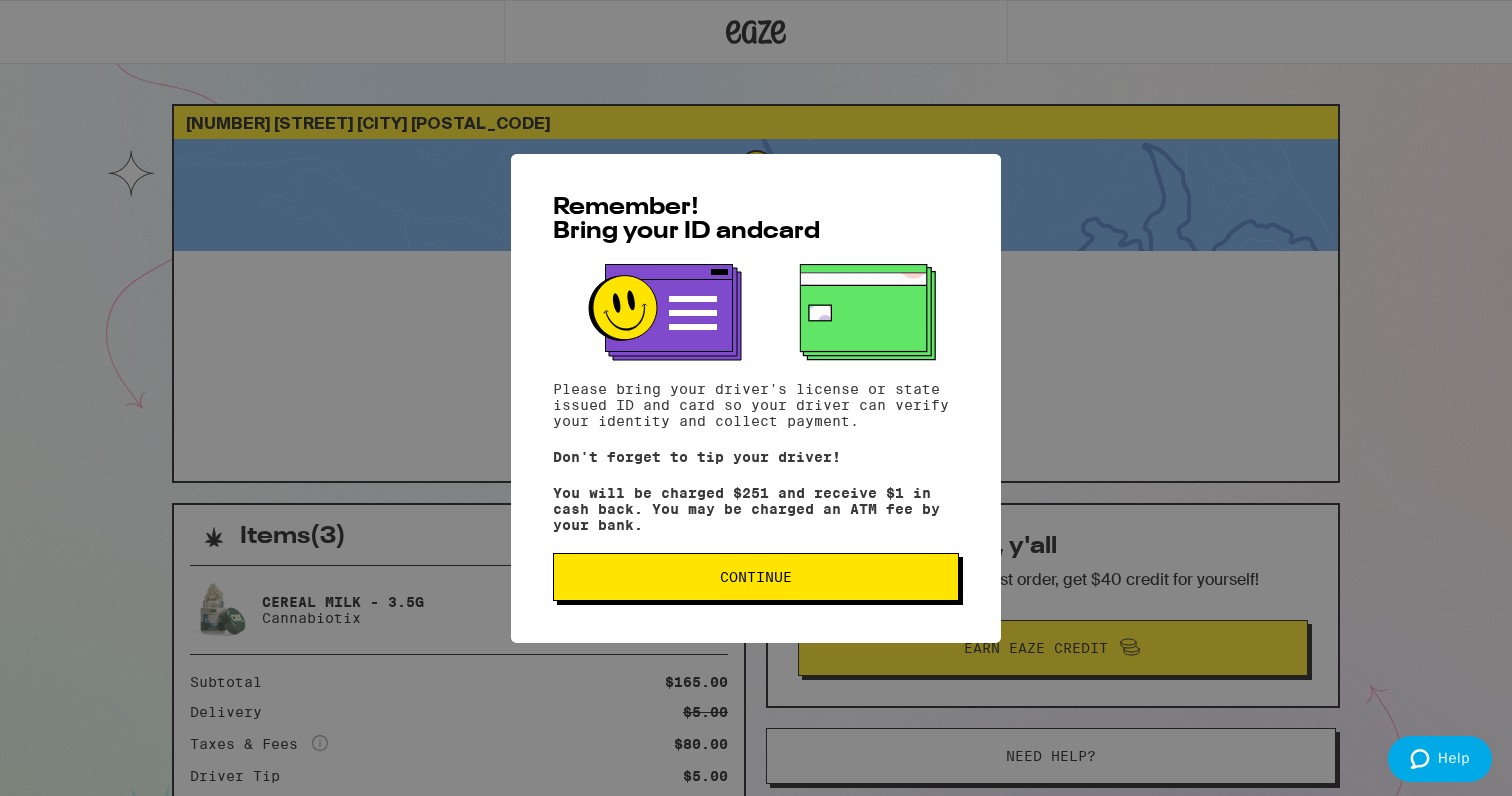 click on "Remember! Bring your ID and card Please bring your driver's license or state issued ID and card so your driver can verify your identity and collect payment. Don't forget to tip your driver! You will be charged $251 and receive $1 in cash back. You may be charged an ATM fee by your bank. Continue" at bounding box center (756, 398) 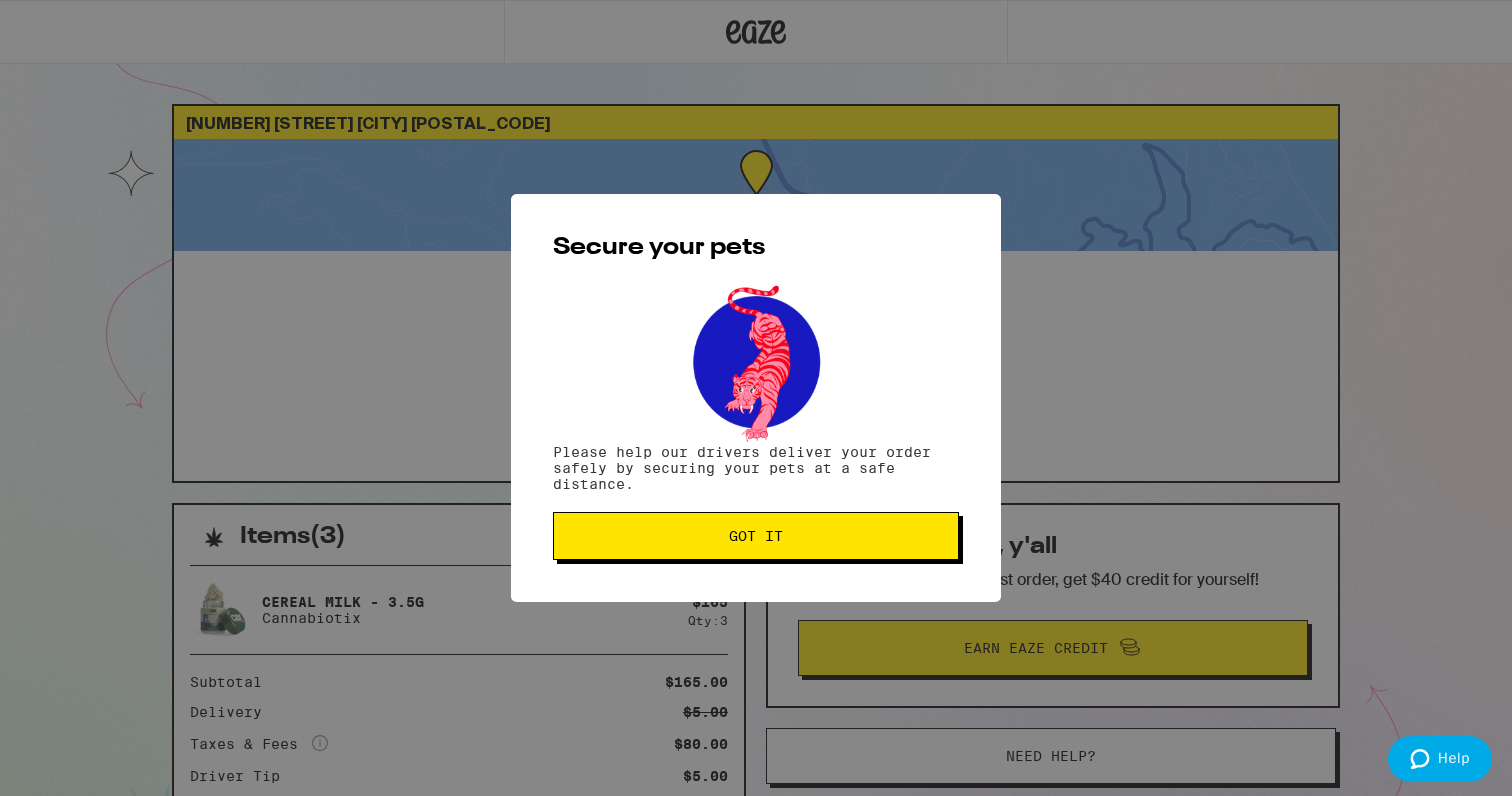 click on "Got it" at bounding box center [756, 536] 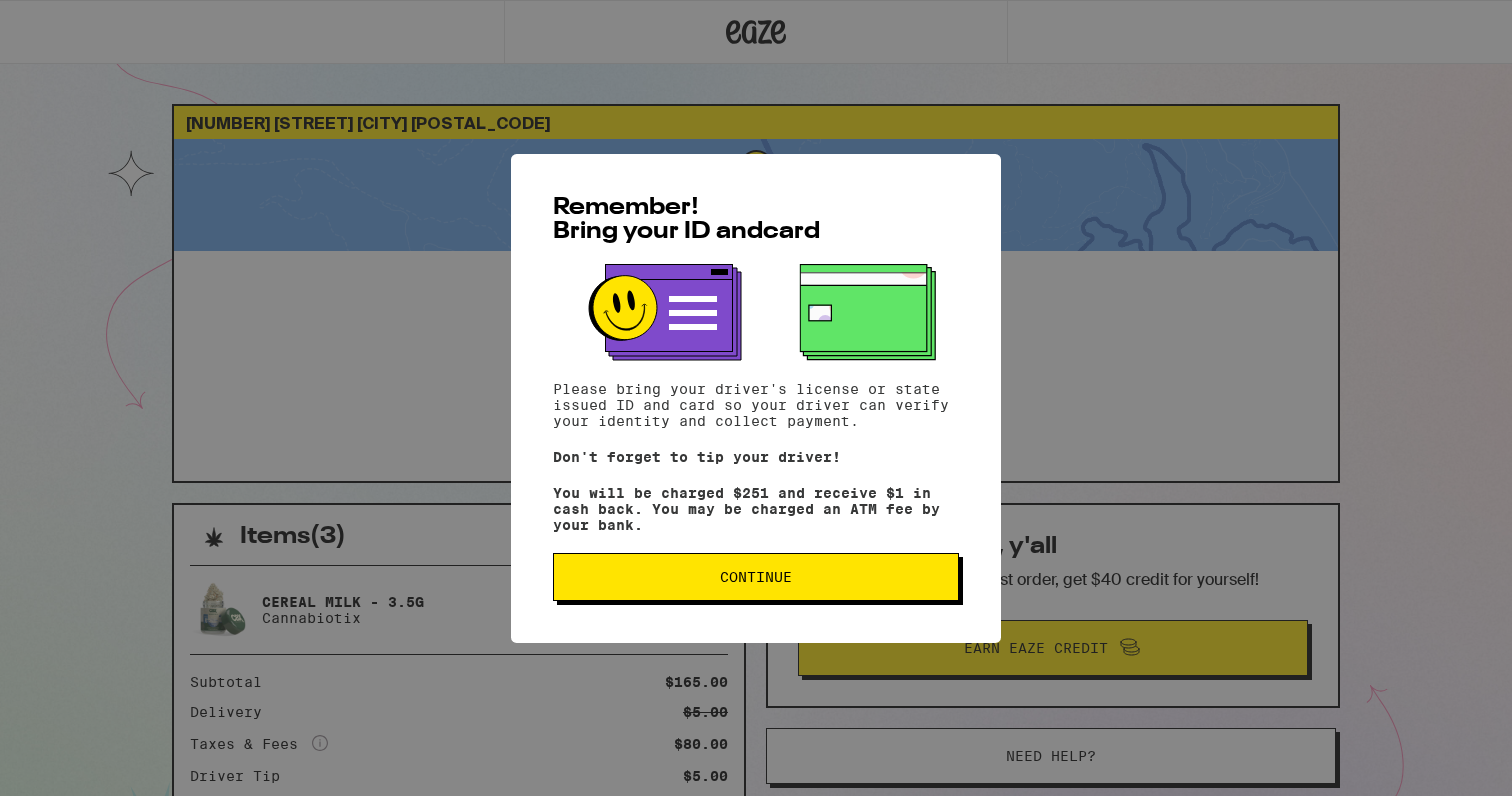 scroll, scrollTop: 0, scrollLeft: 0, axis: both 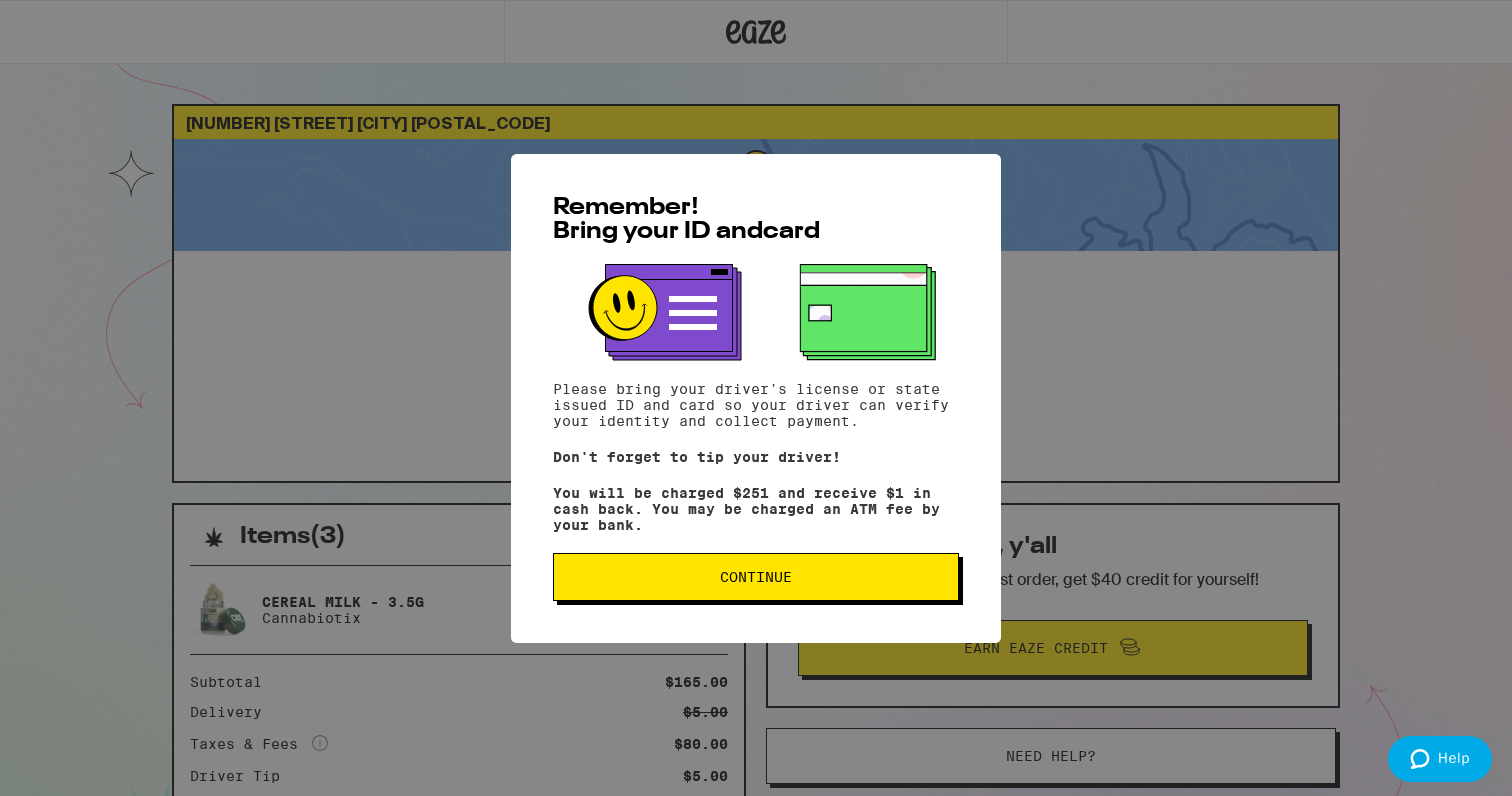 click on "Continue" at bounding box center [756, 577] 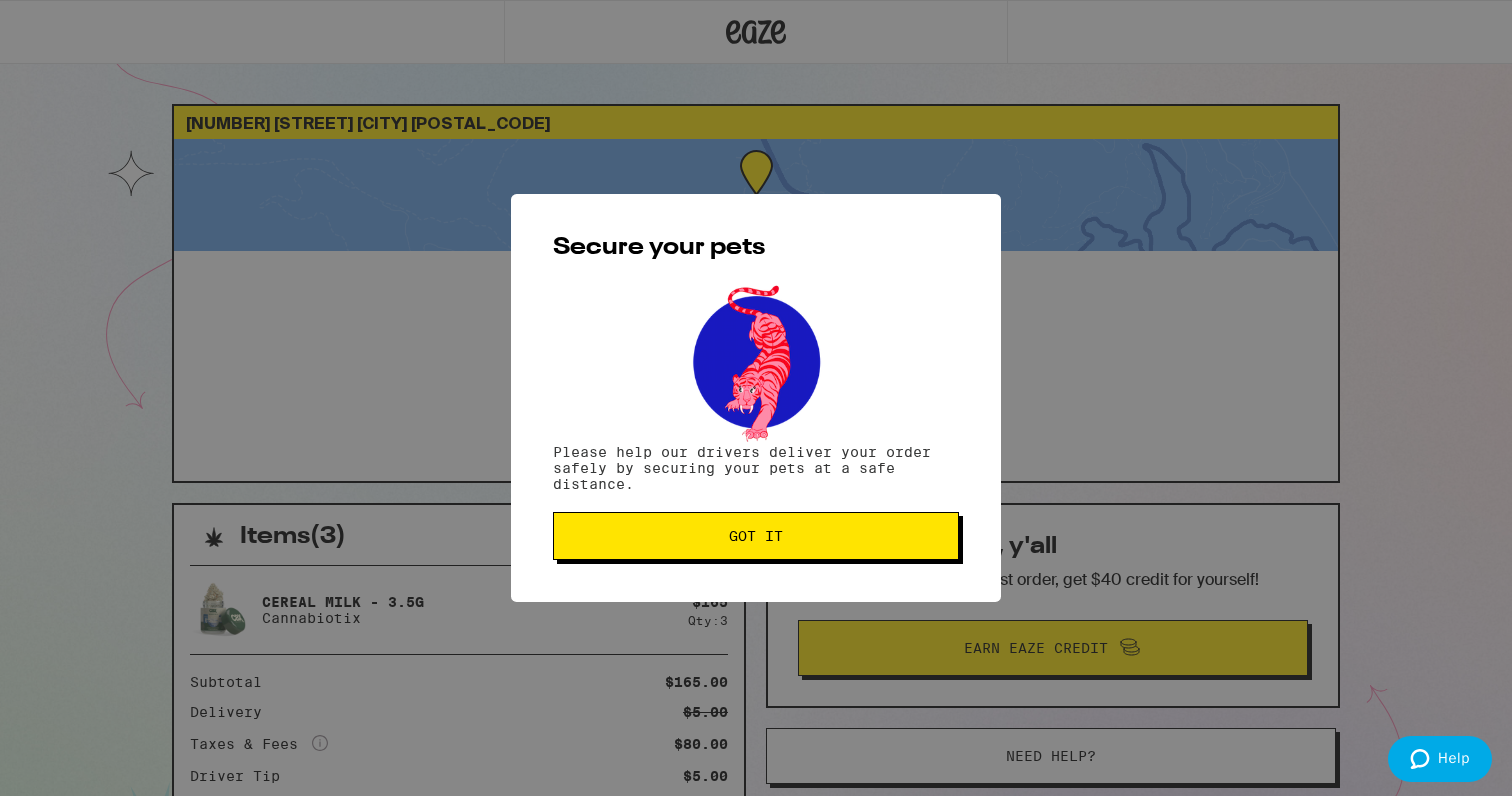 click on "Got it" at bounding box center [756, 536] 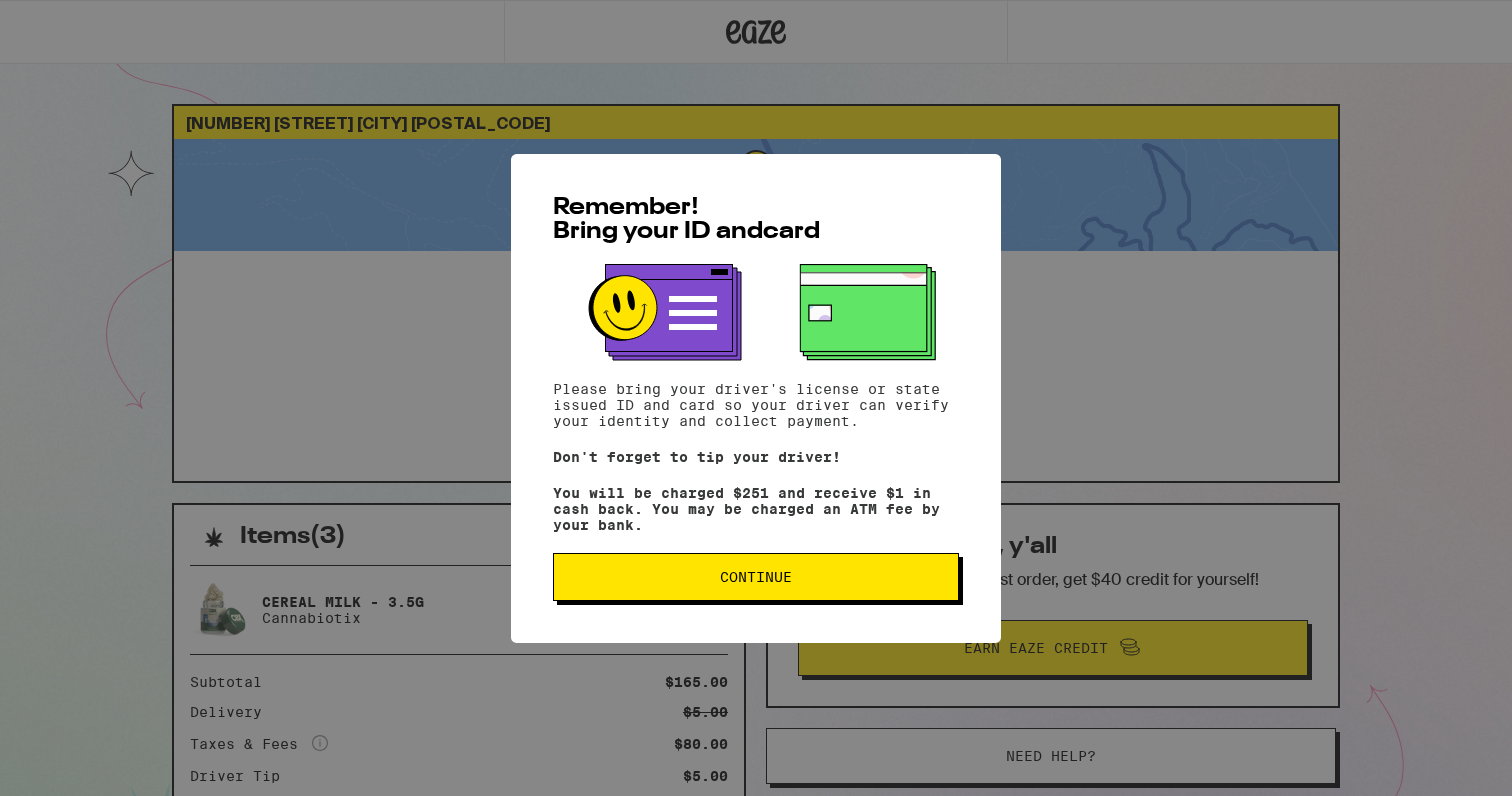 scroll, scrollTop: 0, scrollLeft: 0, axis: both 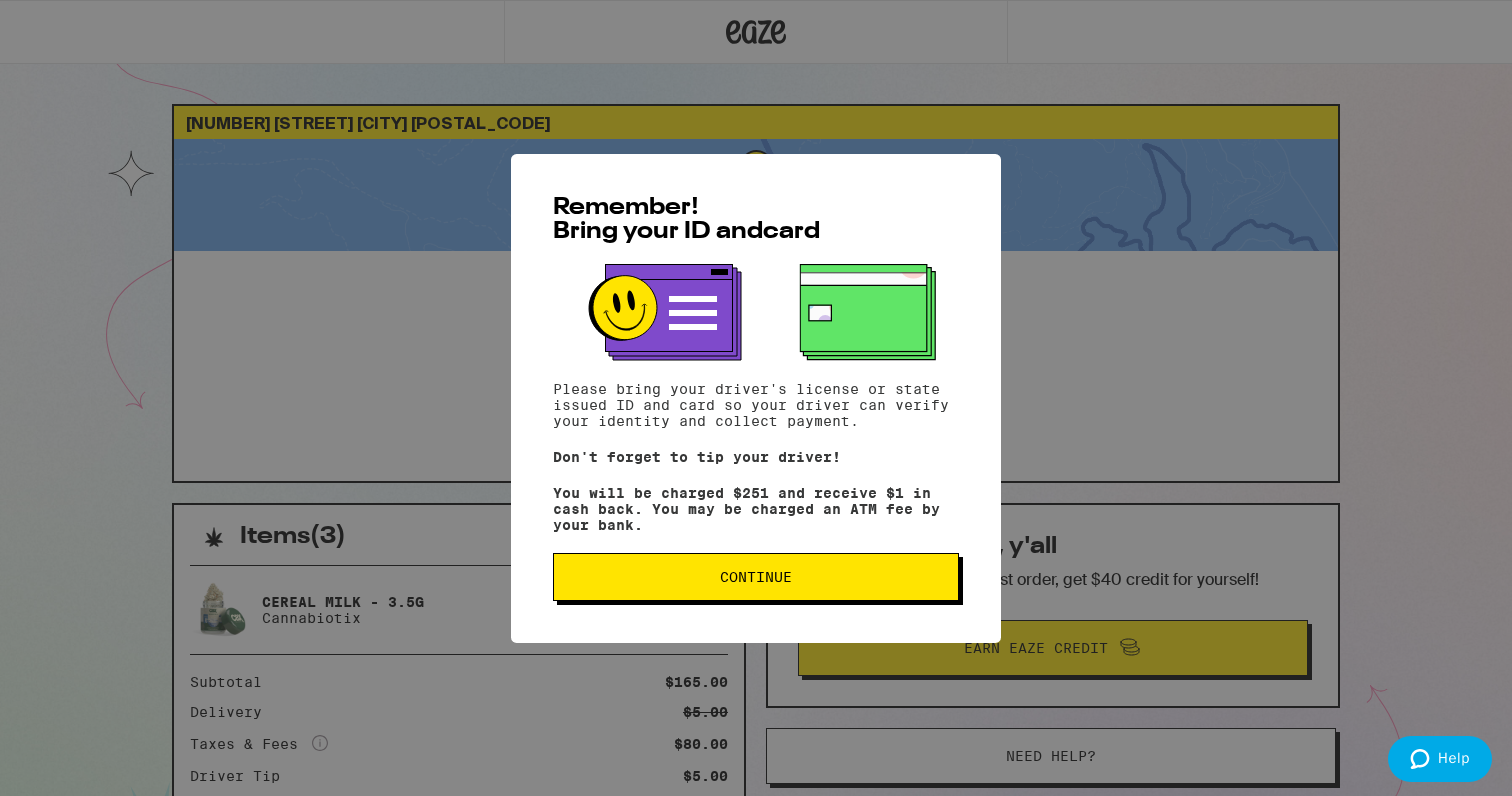 click on "Continue" at bounding box center (756, 577) 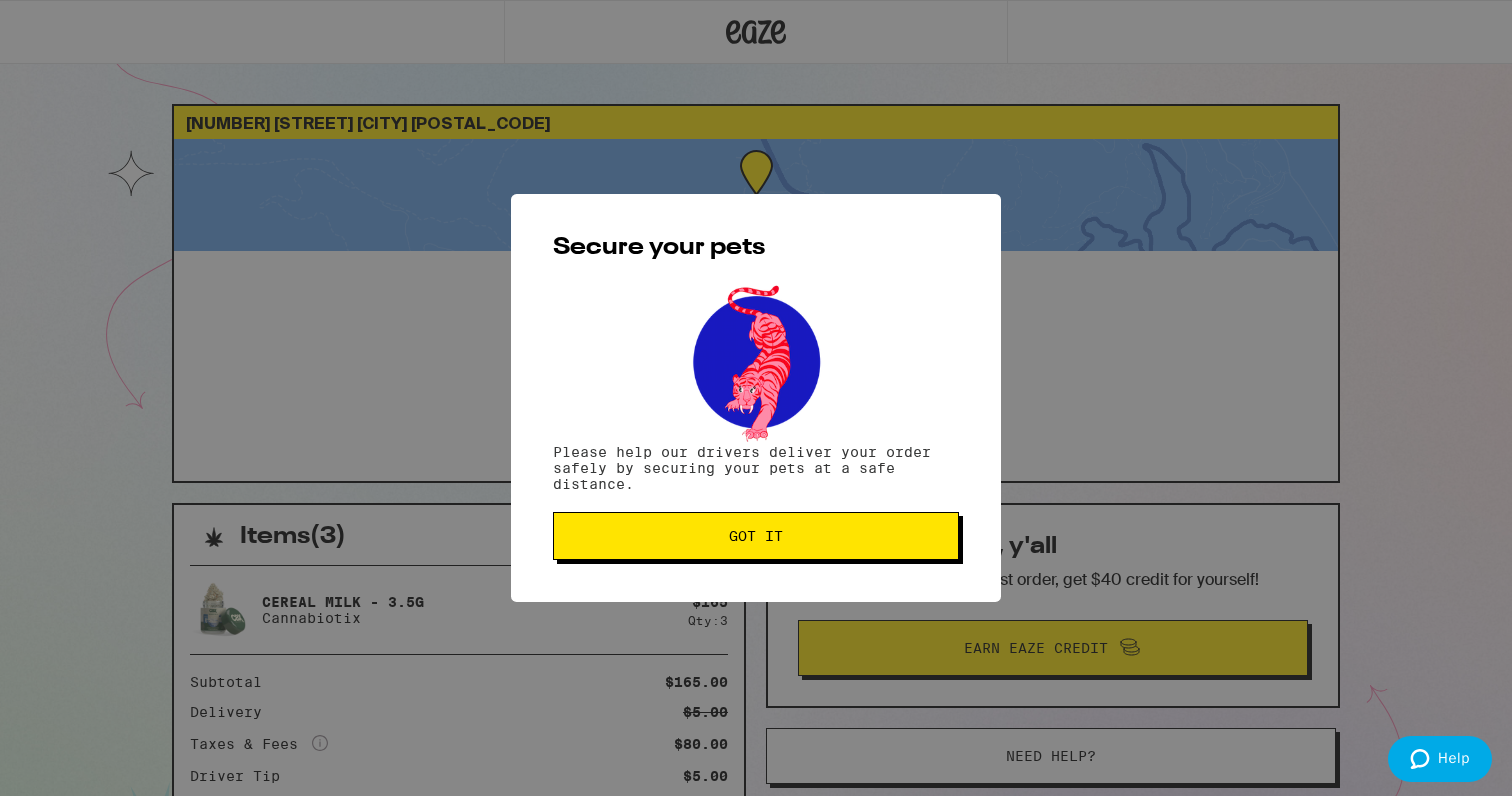 click on "Got it" at bounding box center [756, 536] 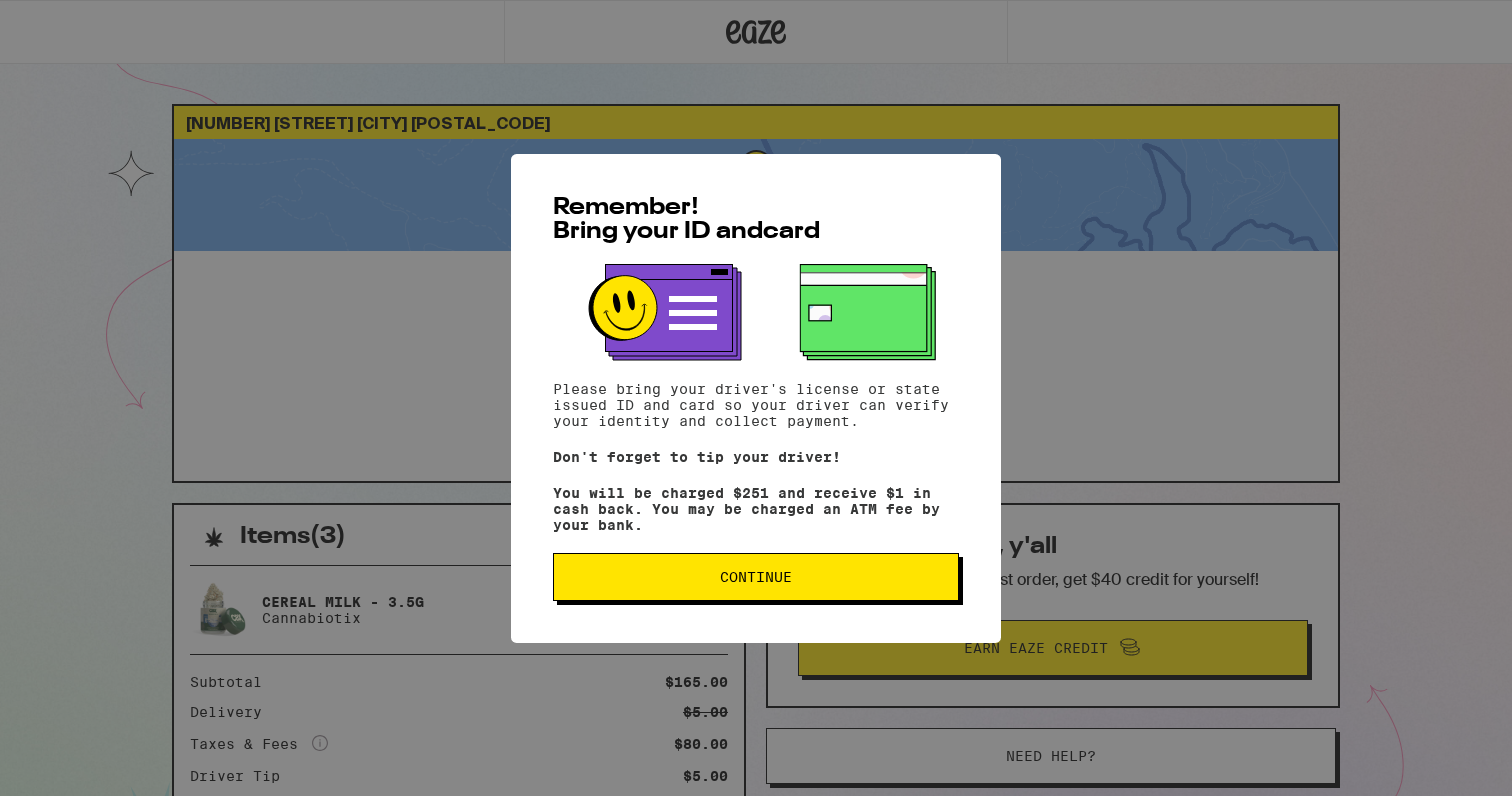 scroll, scrollTop: 0, scrollLeft: 0, axis: both 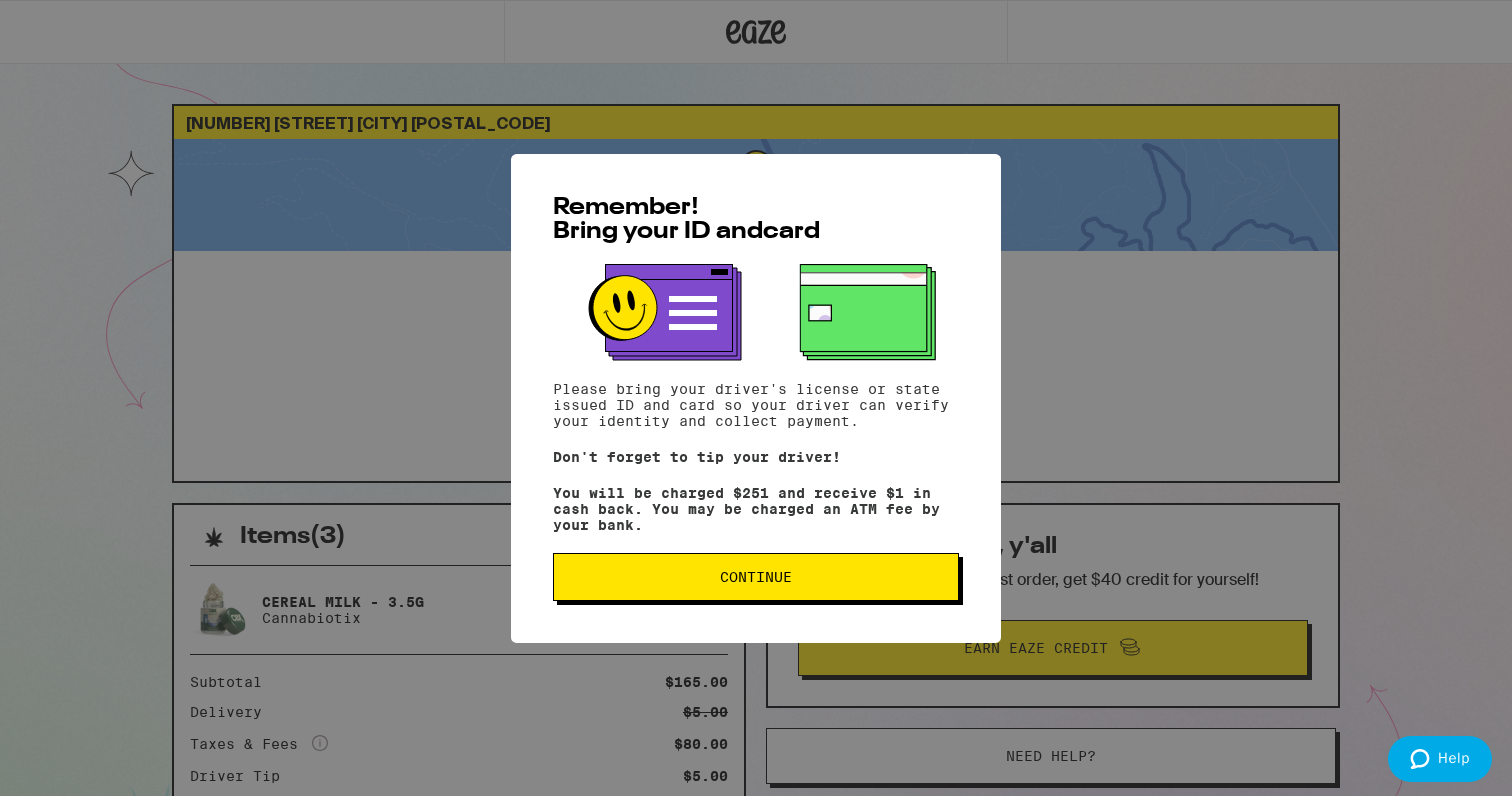 click on "Continue" at bounding box center [756, 577] 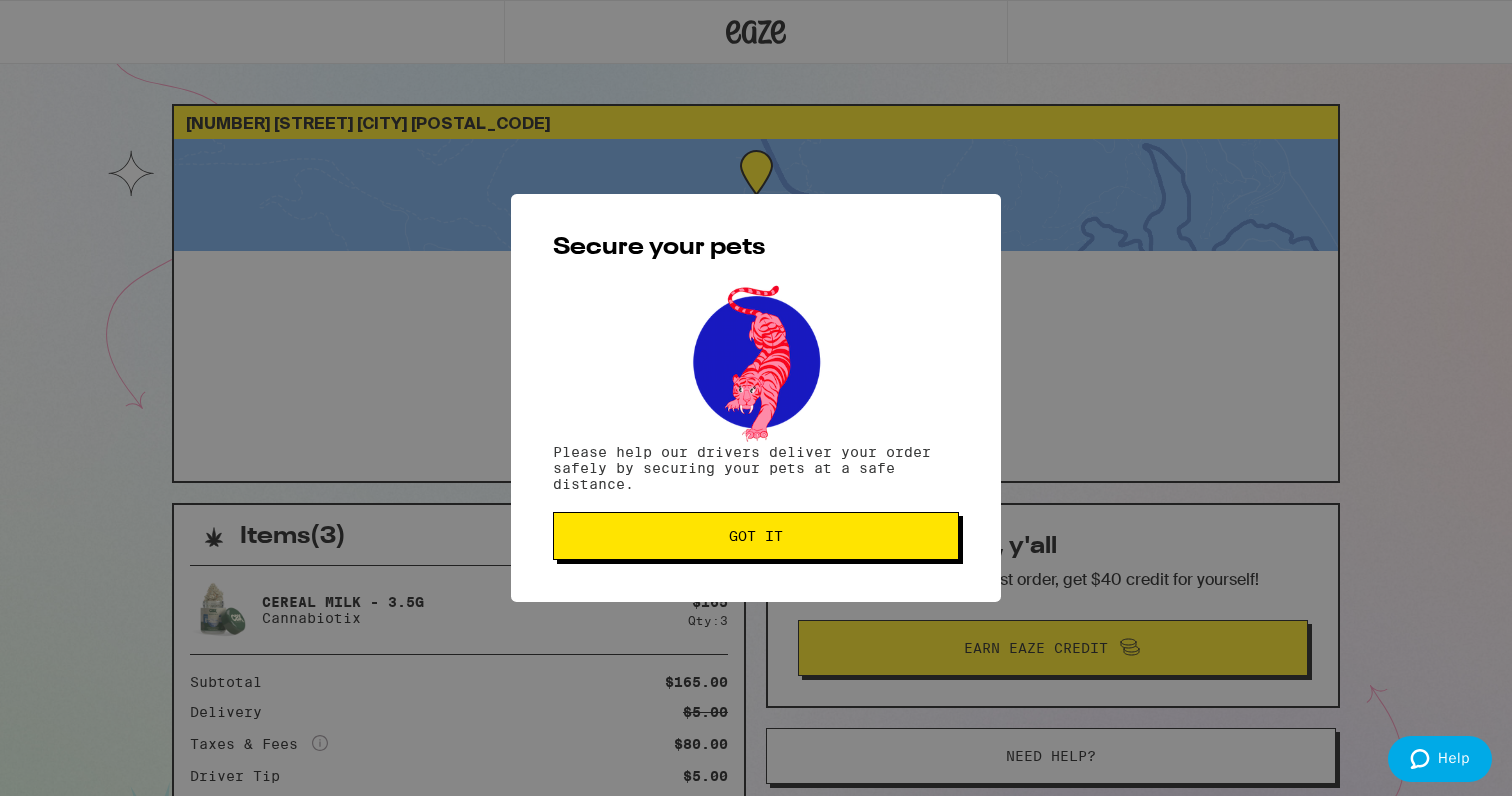 click on "Got it" at bounding box center [756, 536] 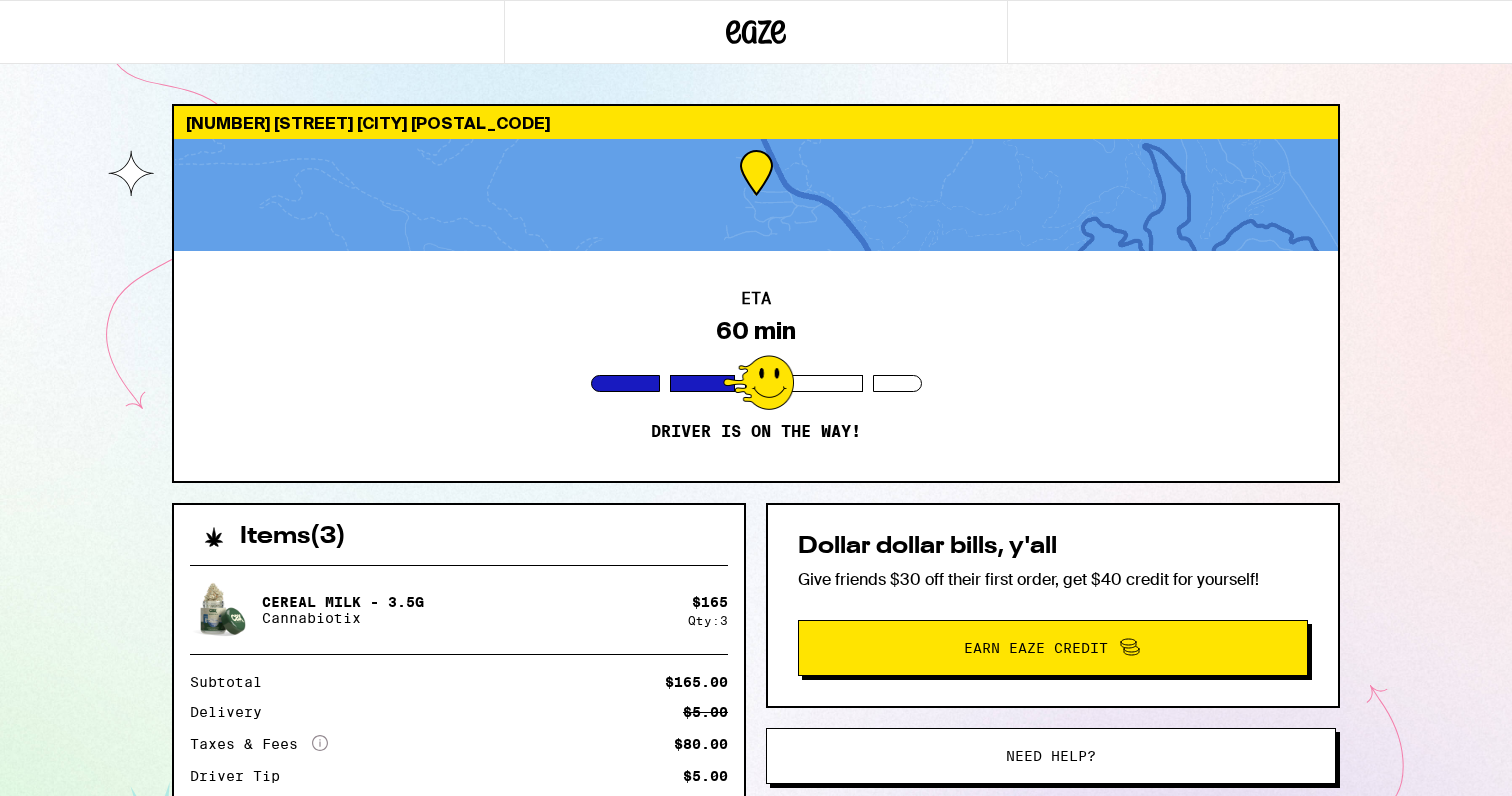 scroll, scrollTop: 0, scrollLeft: 0, axis: both 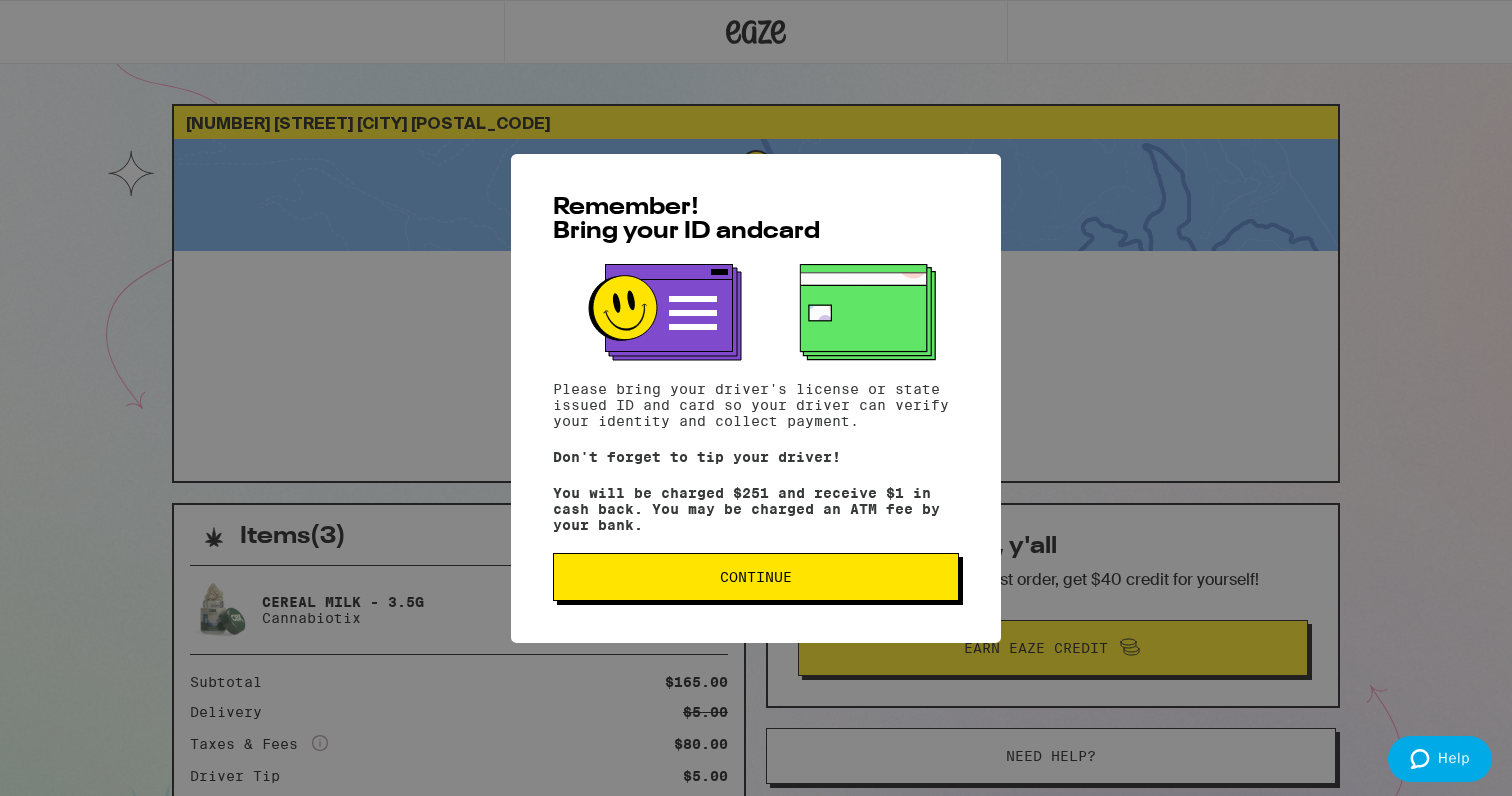 click on "Continue" at bounding box center (756, 577) 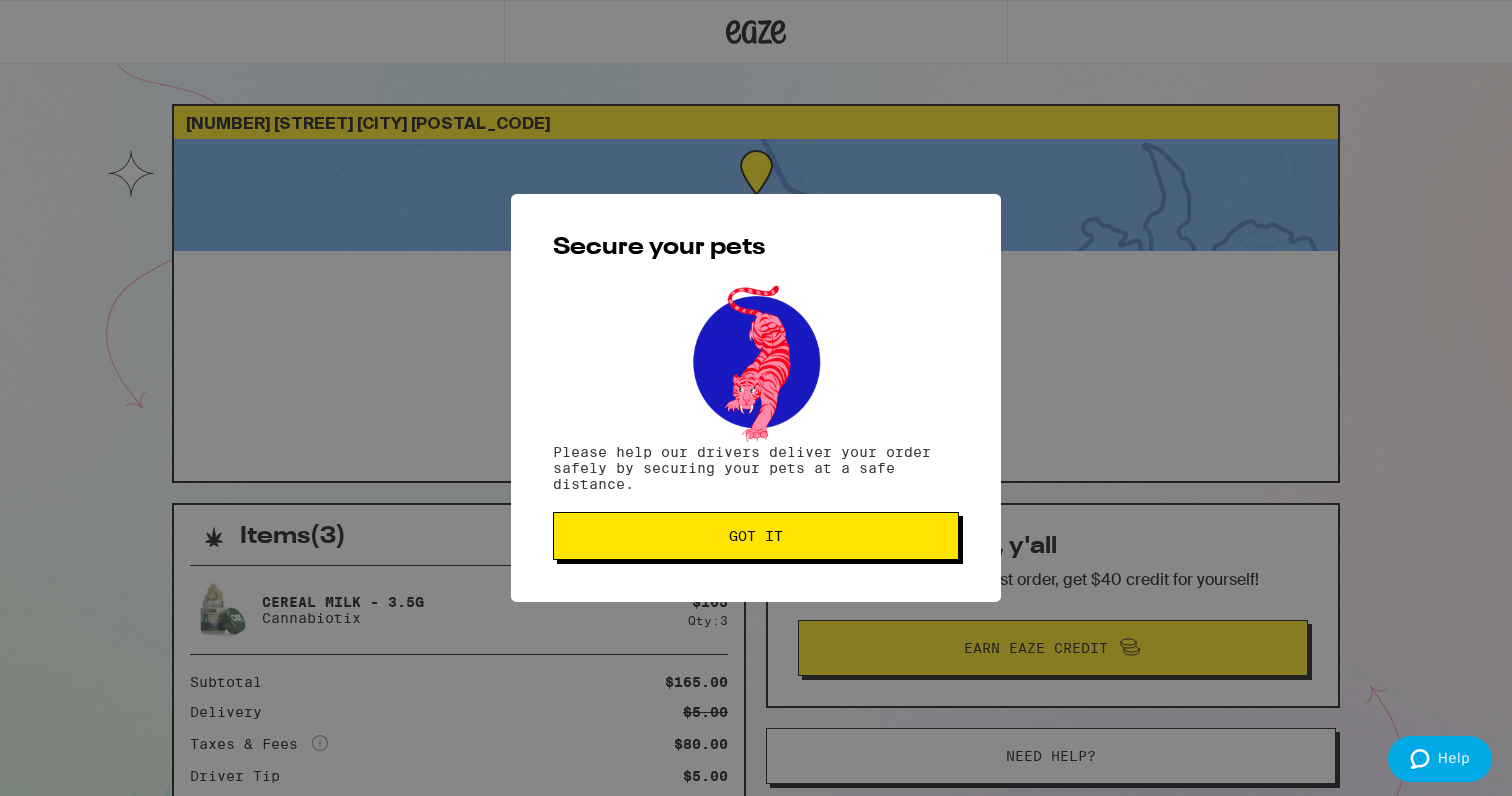 click on "Got it" at bounding box center [756, 536] 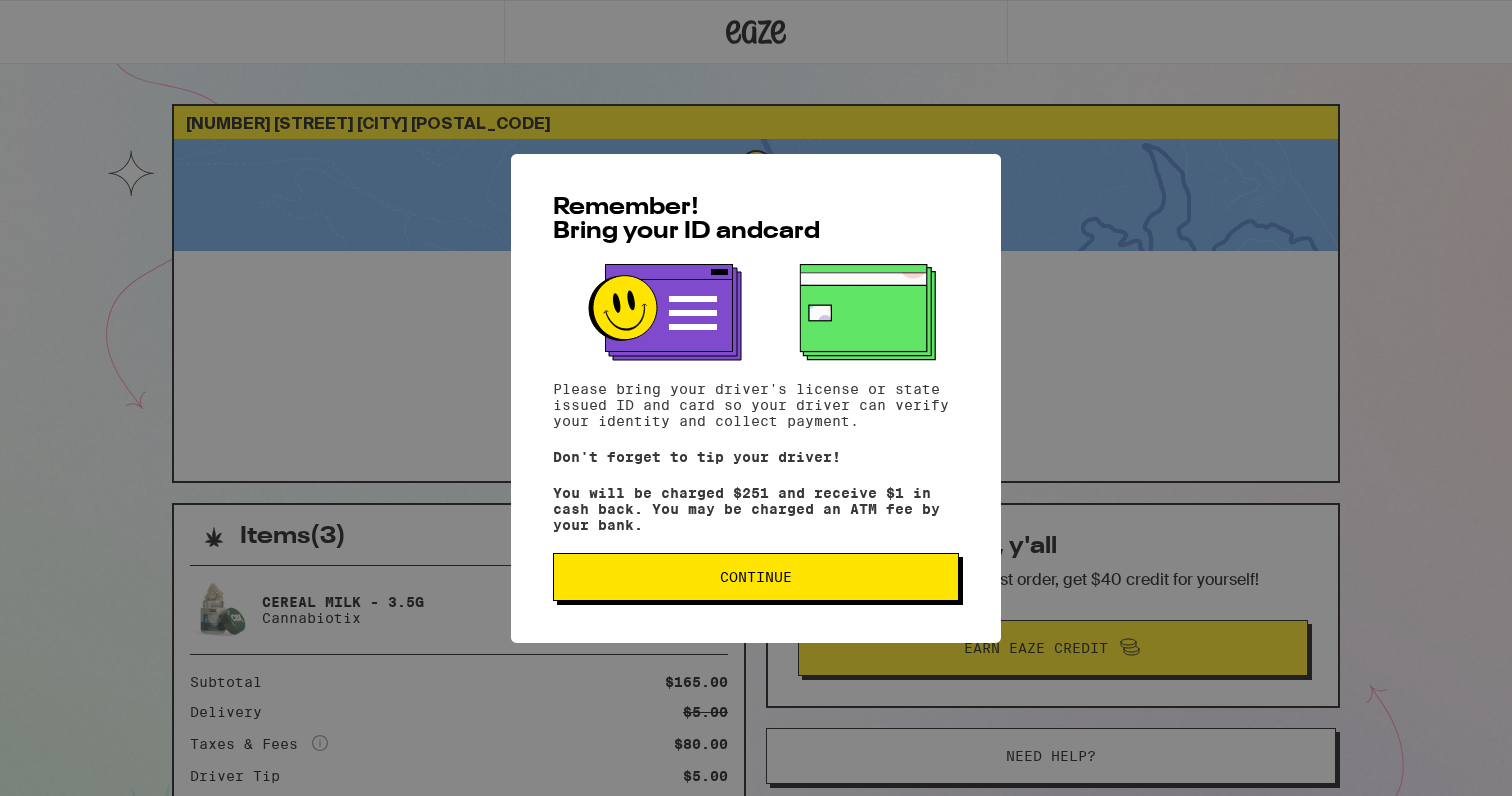 scroll, scrollTop: 0, scrollLeft: 0, axis: both 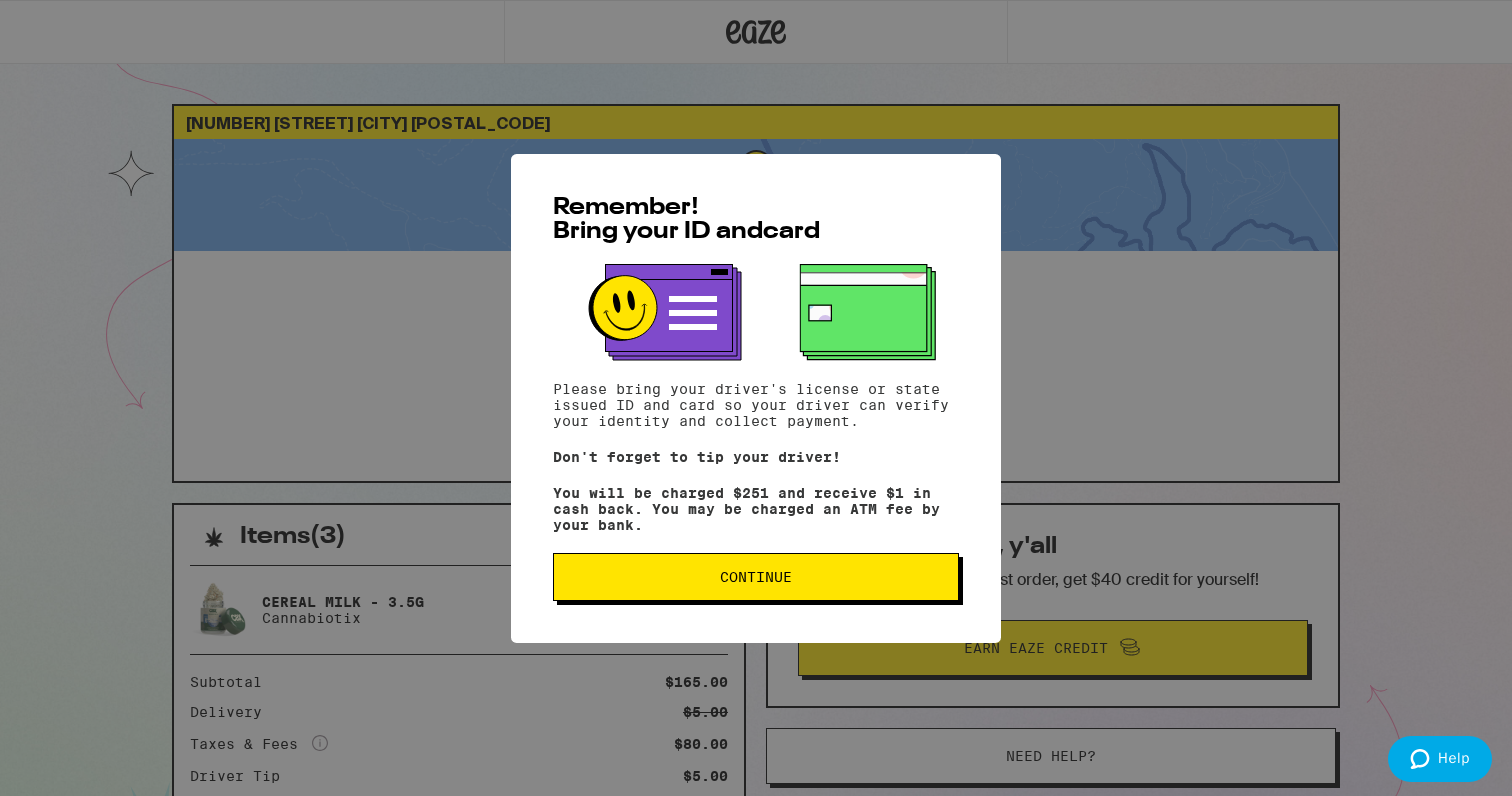 click on "Continue" at bounding box center (756, 577) 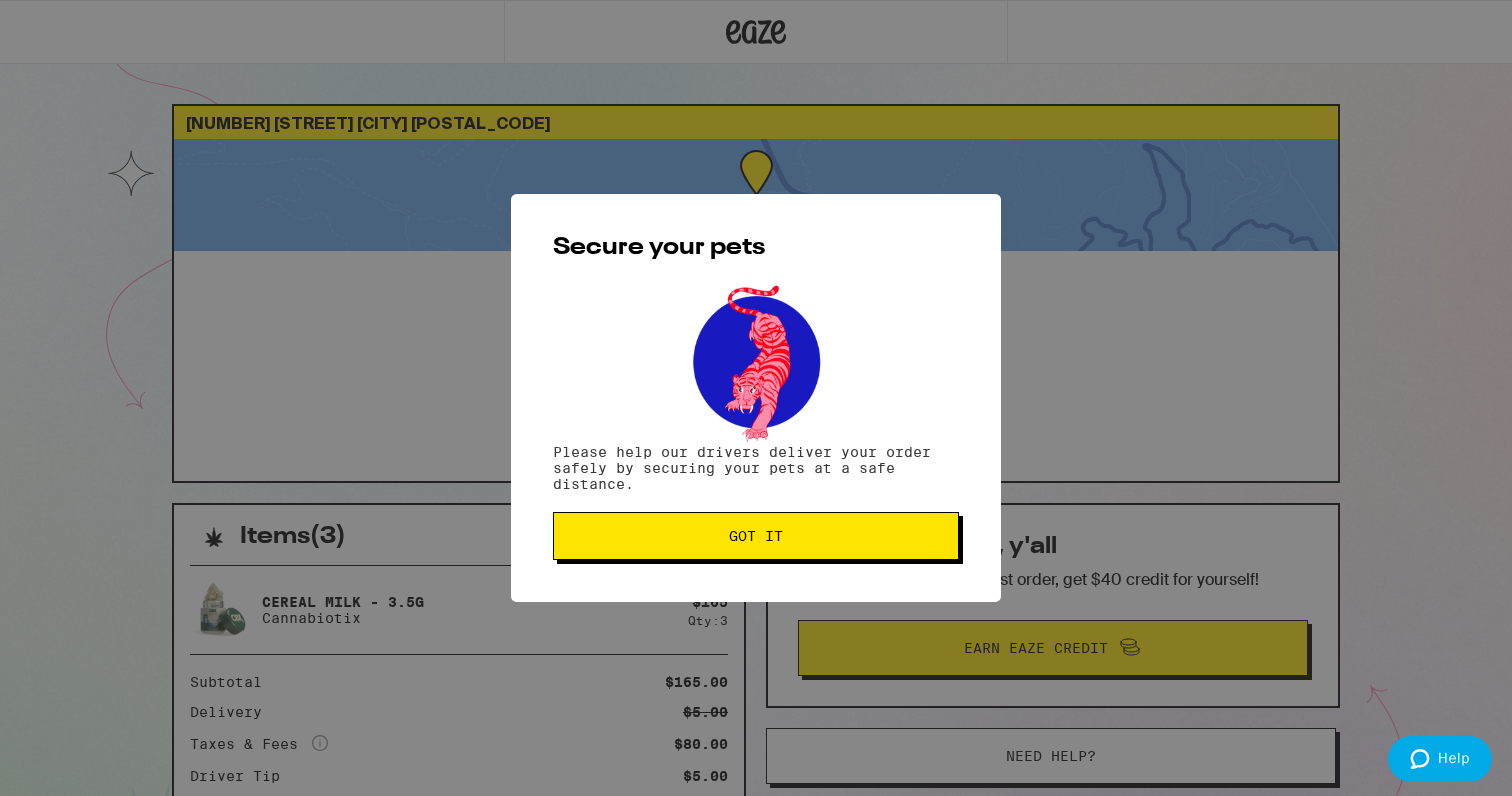 click on "Got it" at bounding box center [756, 536] 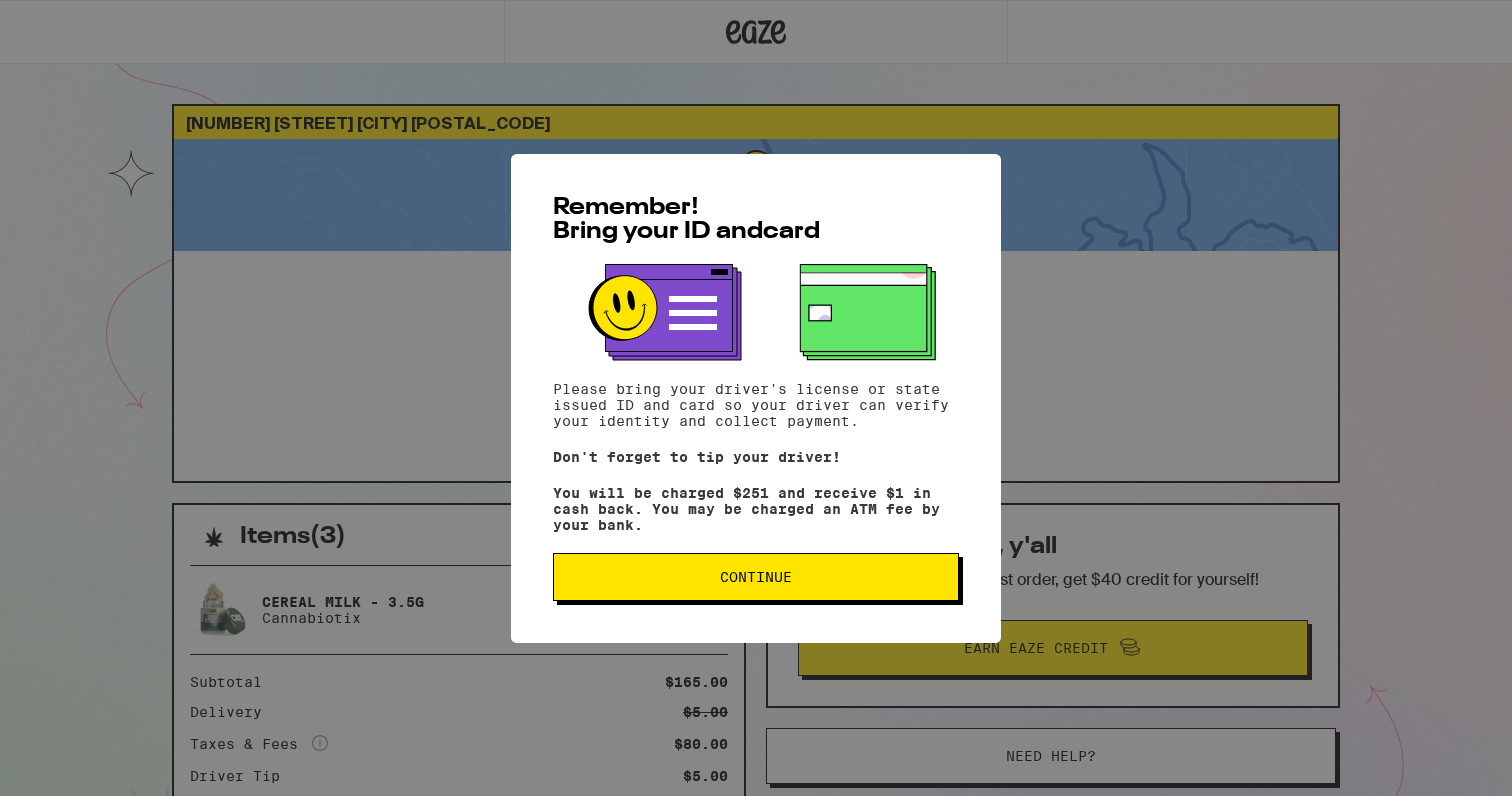 scroll, scrollTop: 0, scrollLeft: 0, axis: both 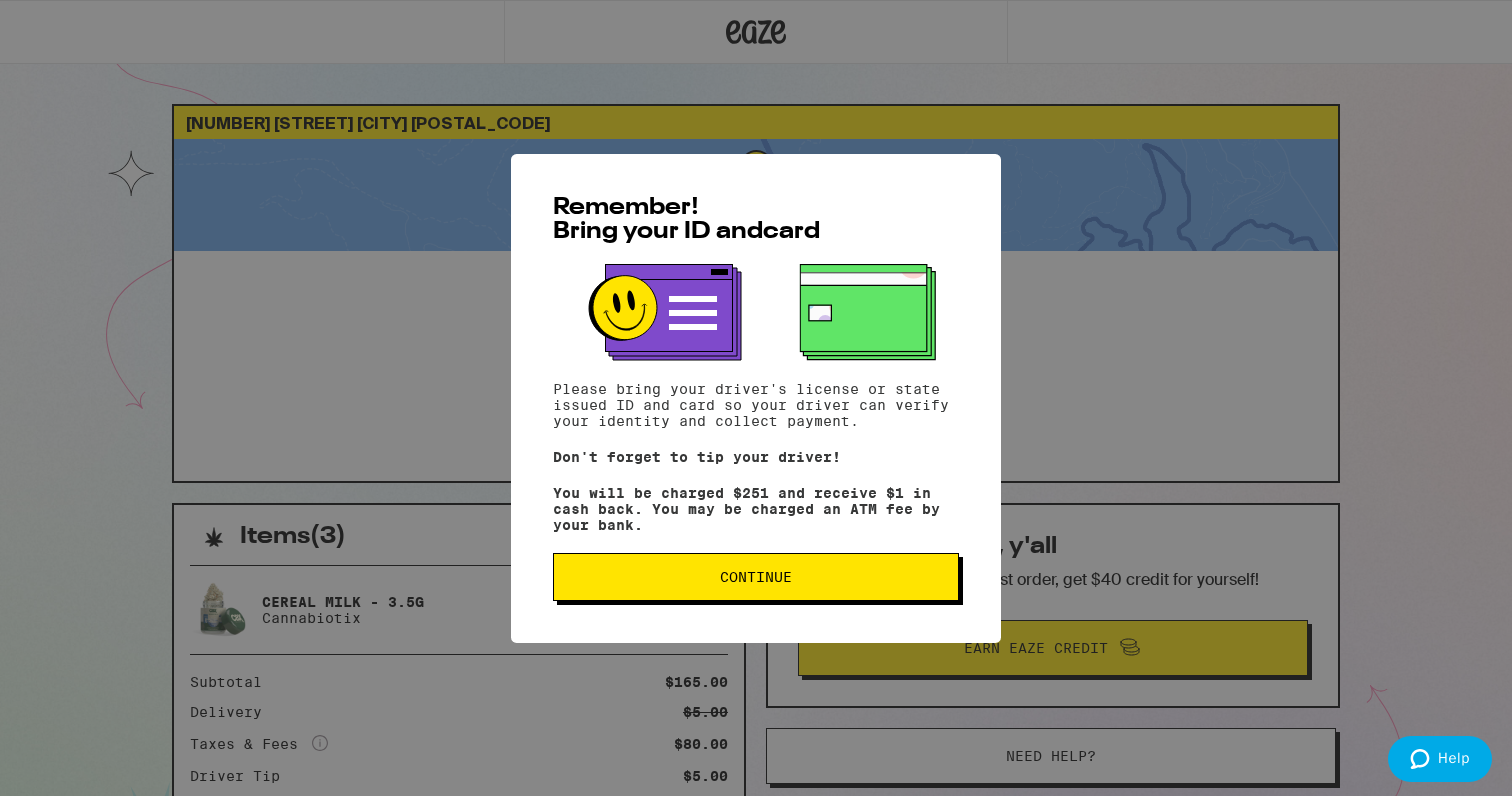 click on "Continue" at bounding box center [756, 577] 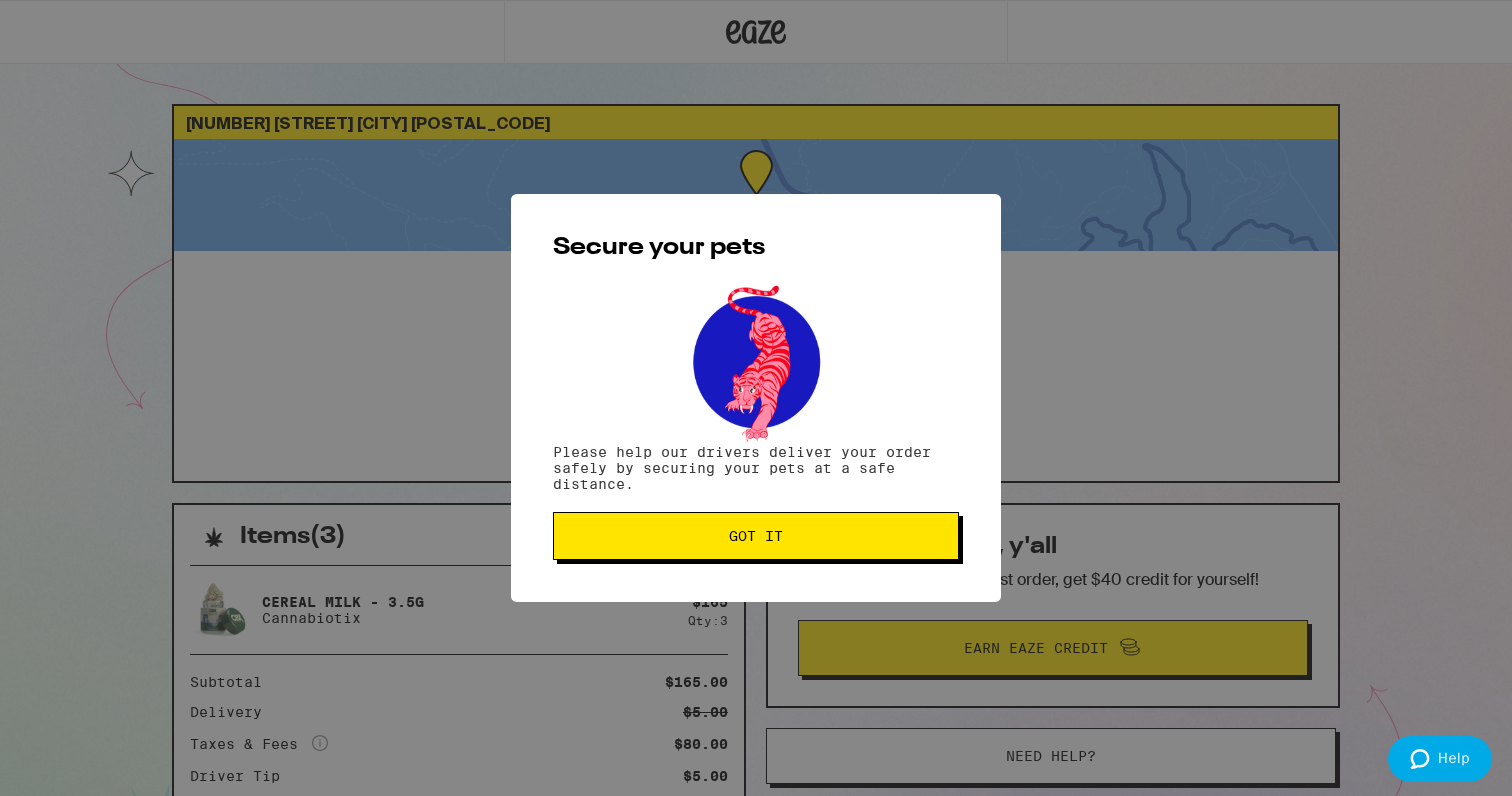 click on "Got it" at bounding box center [756, 536] 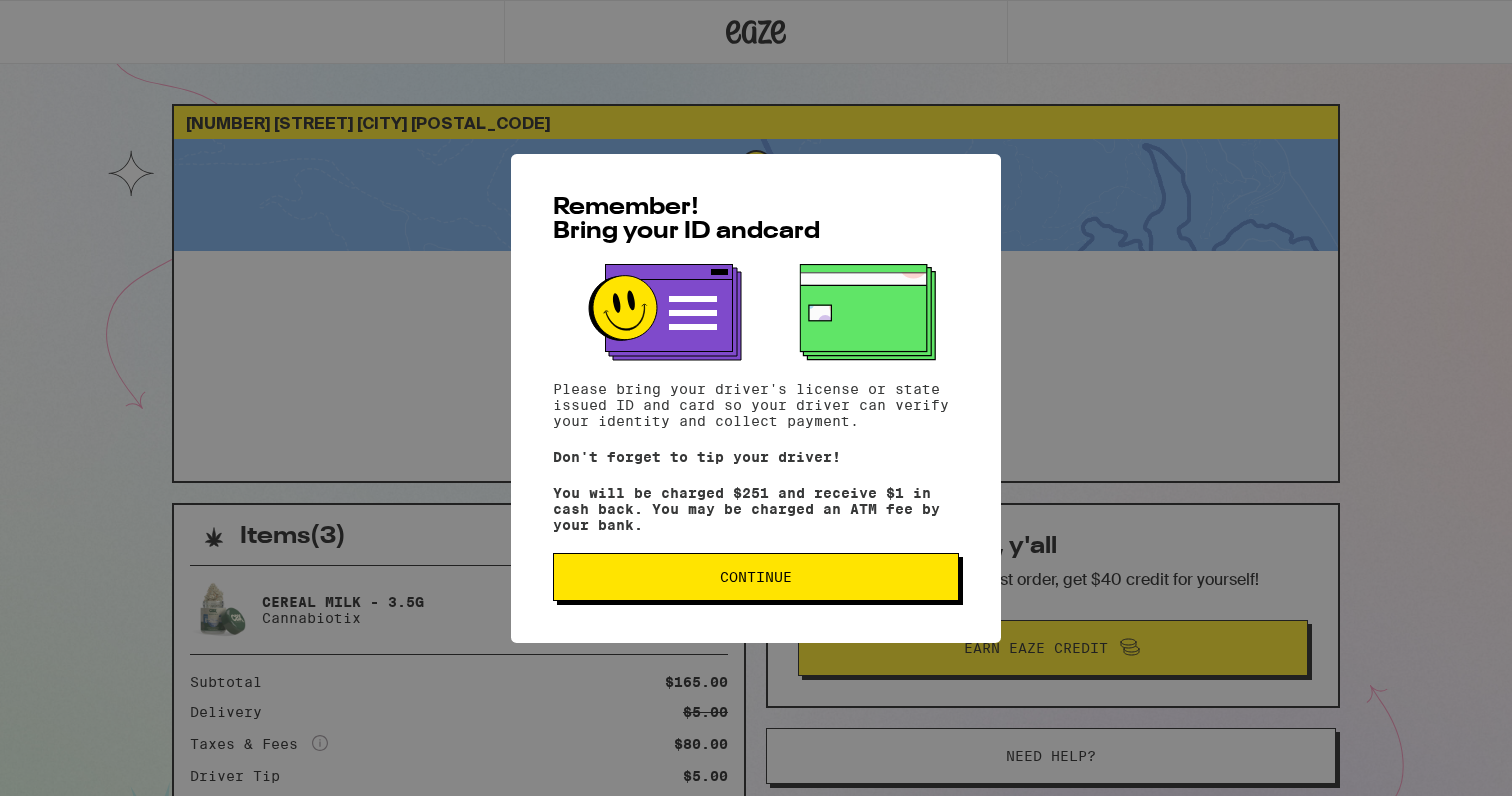 scroll, scrollTop: 0, scrollLeft: 0, axis: both 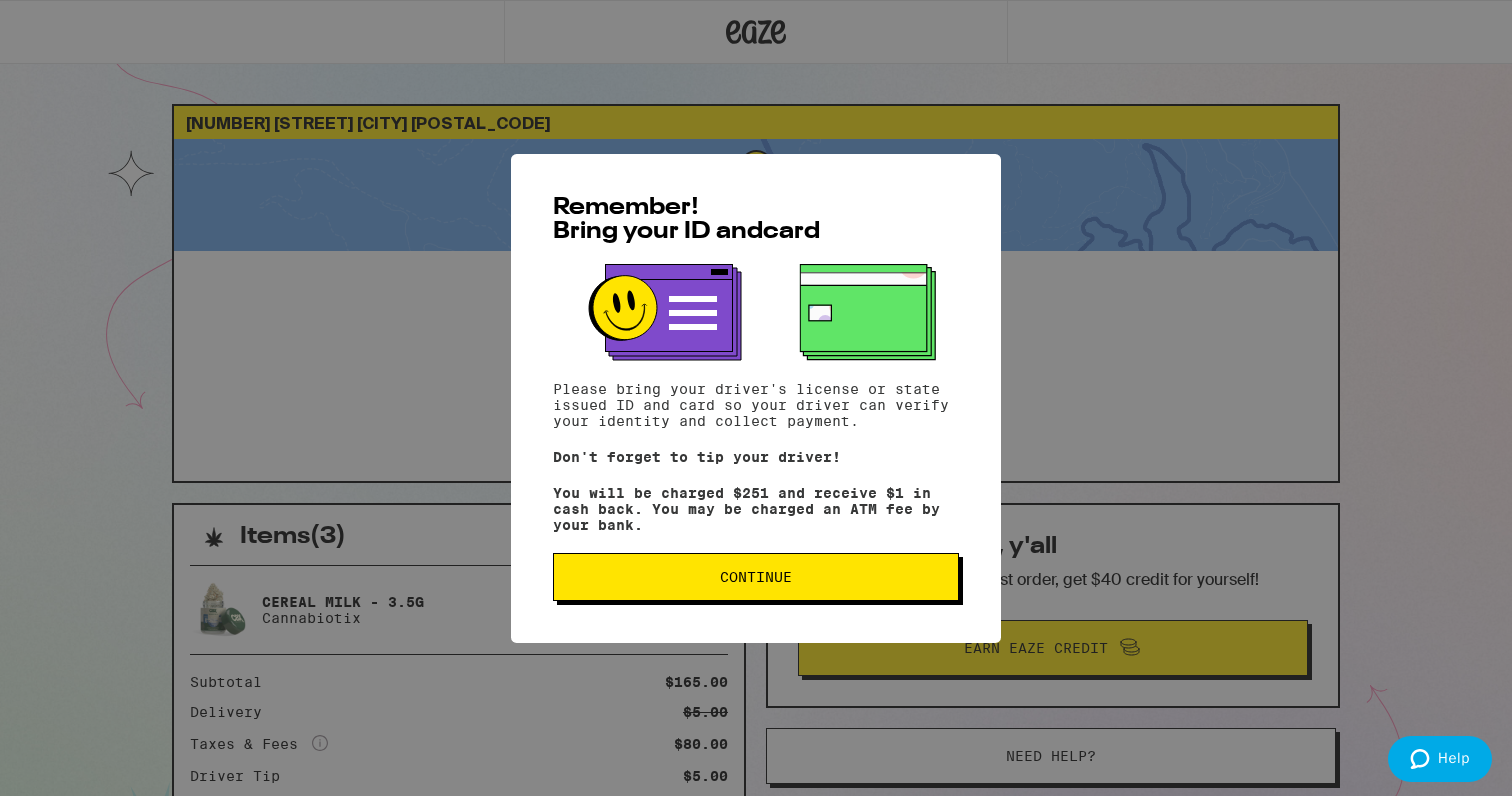 click on "Continue" at bounding box center [756, 577] 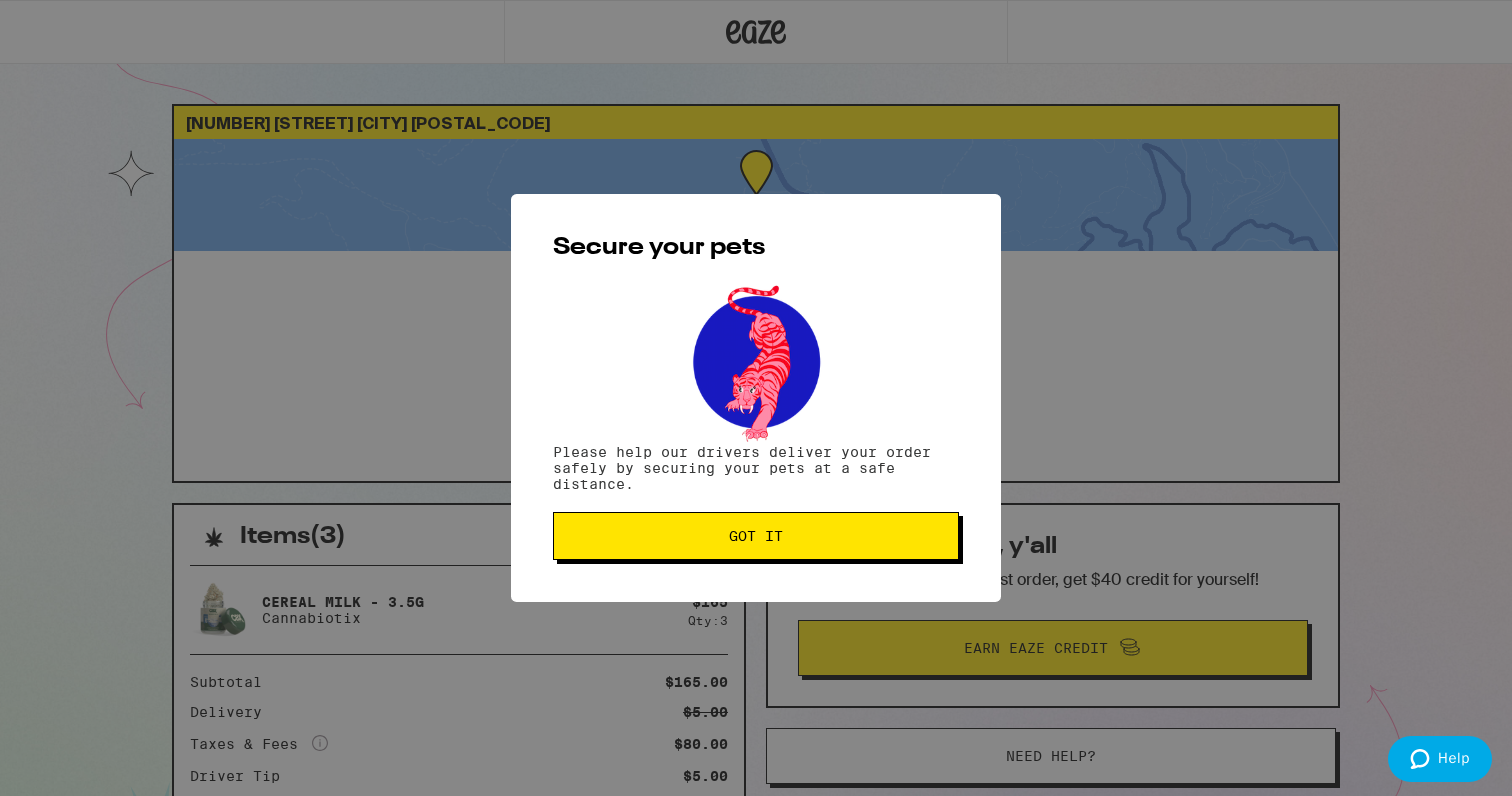 click on "Got it" at bounding box center (756, 536) 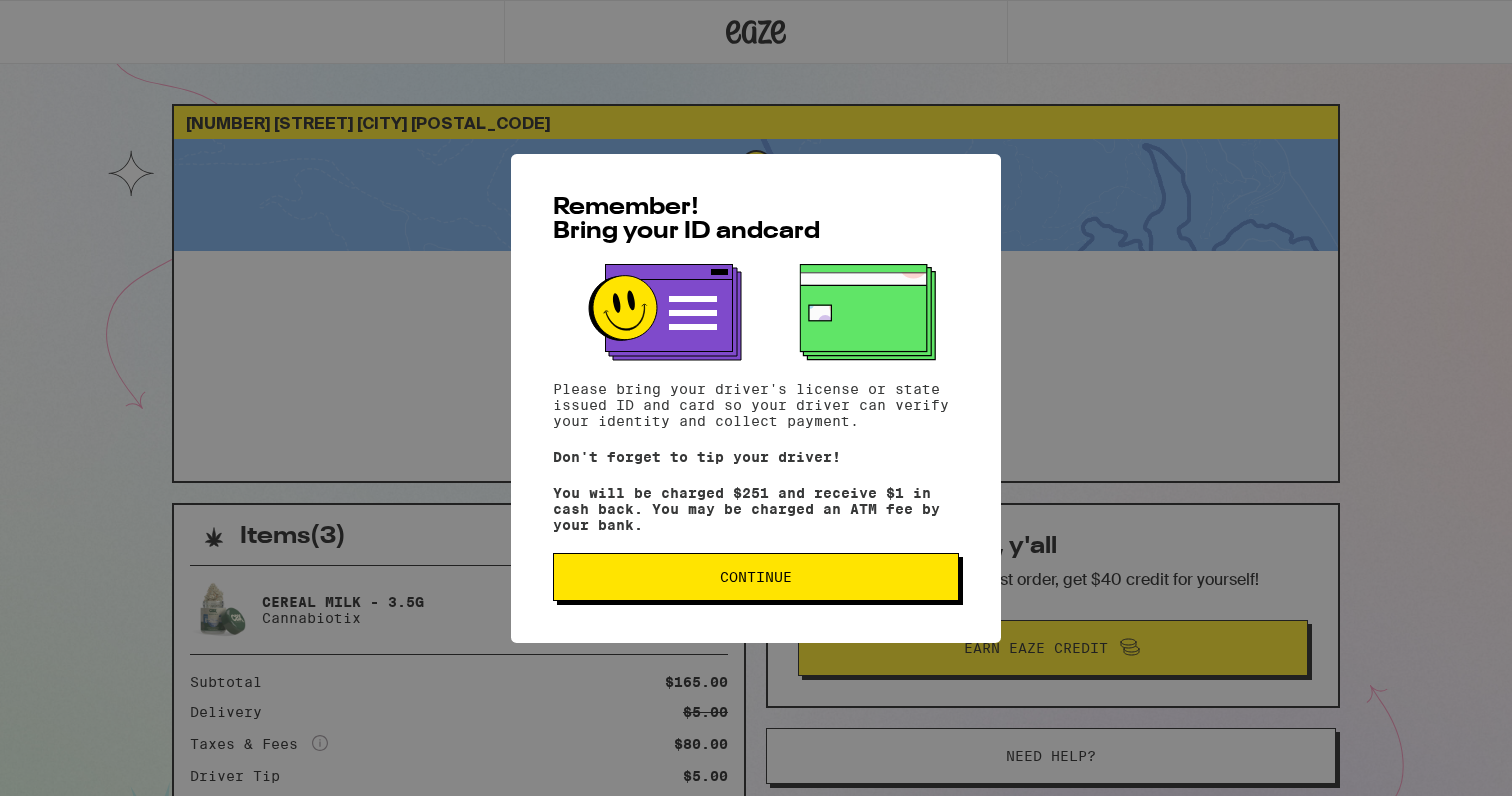 scroll, scrollTop: 0, scrollLeft: 0, axis: both 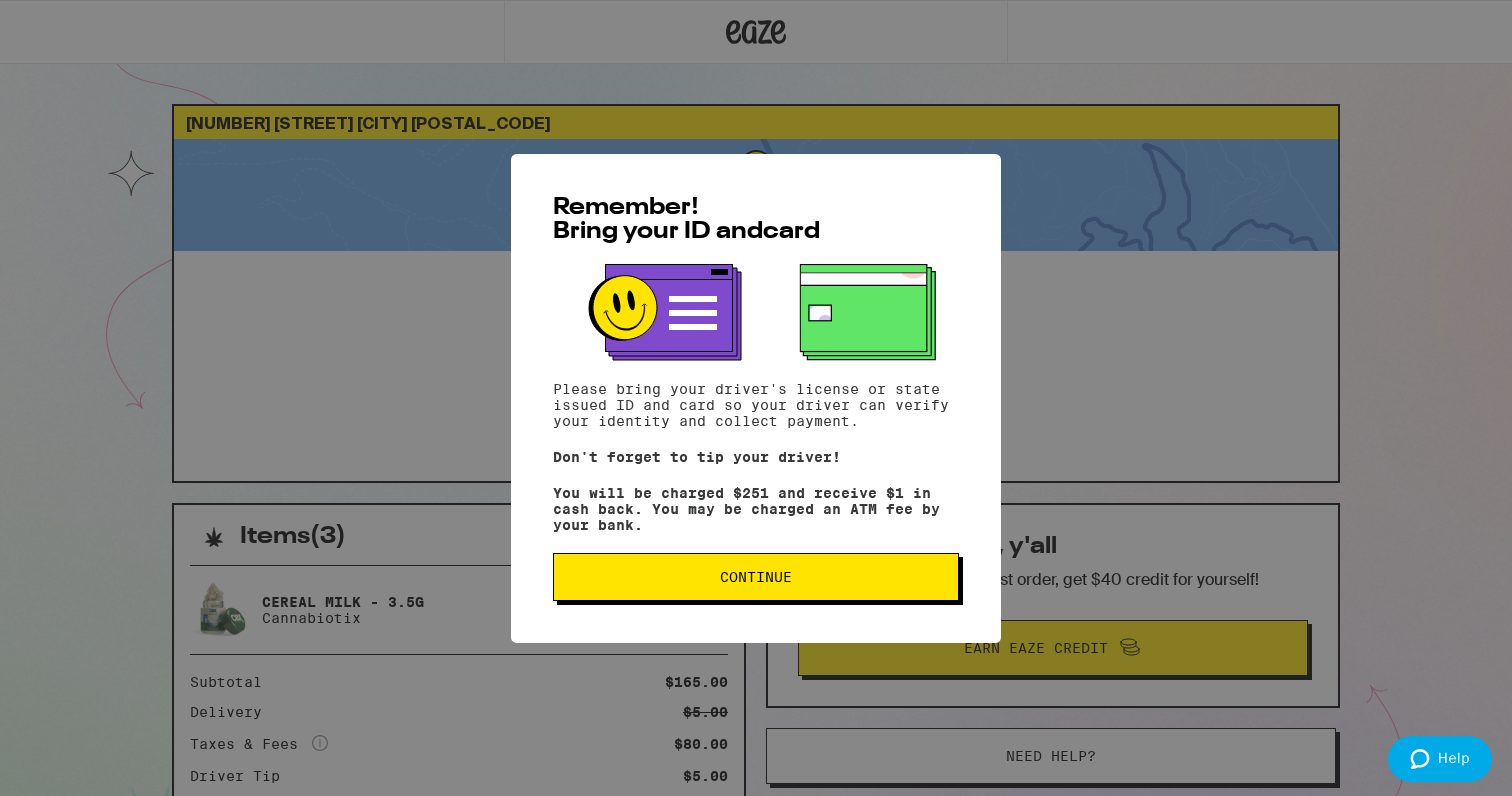 click on "Continue" at bounding box center (756, 577) 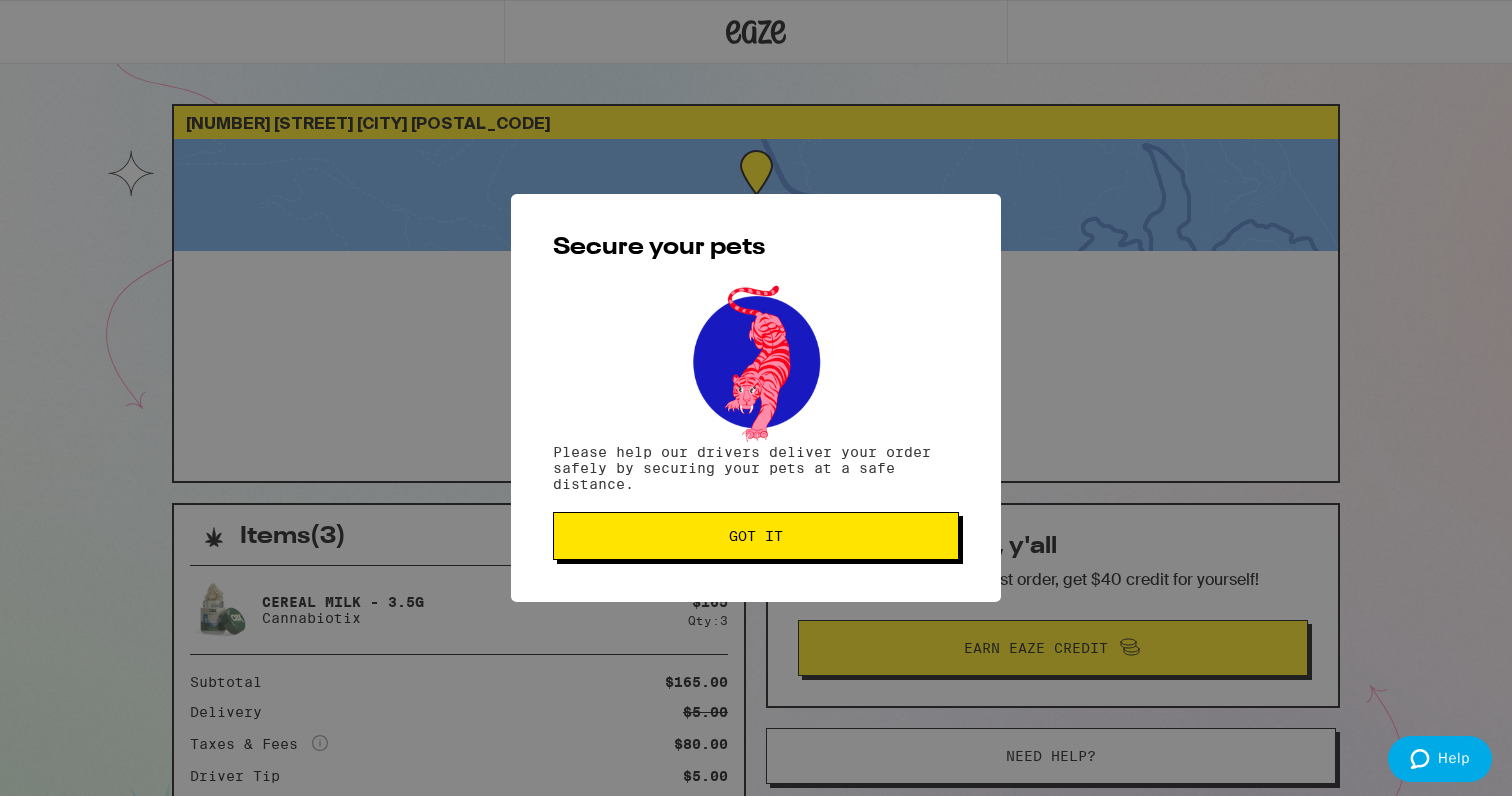 click on "Got it" at bounding box center [756, 536] 